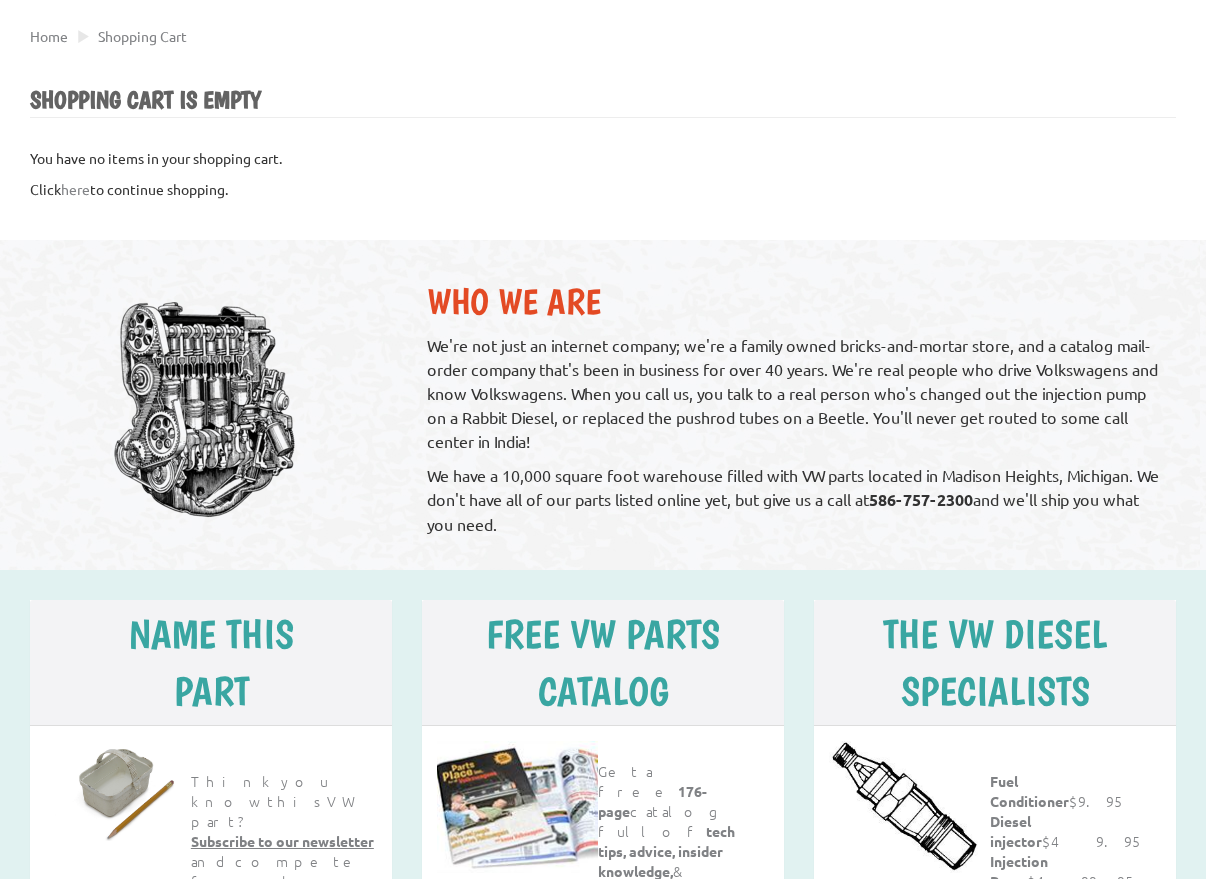 scroll, scrollTop: 412, scrollLeft: 0, axis: vertical 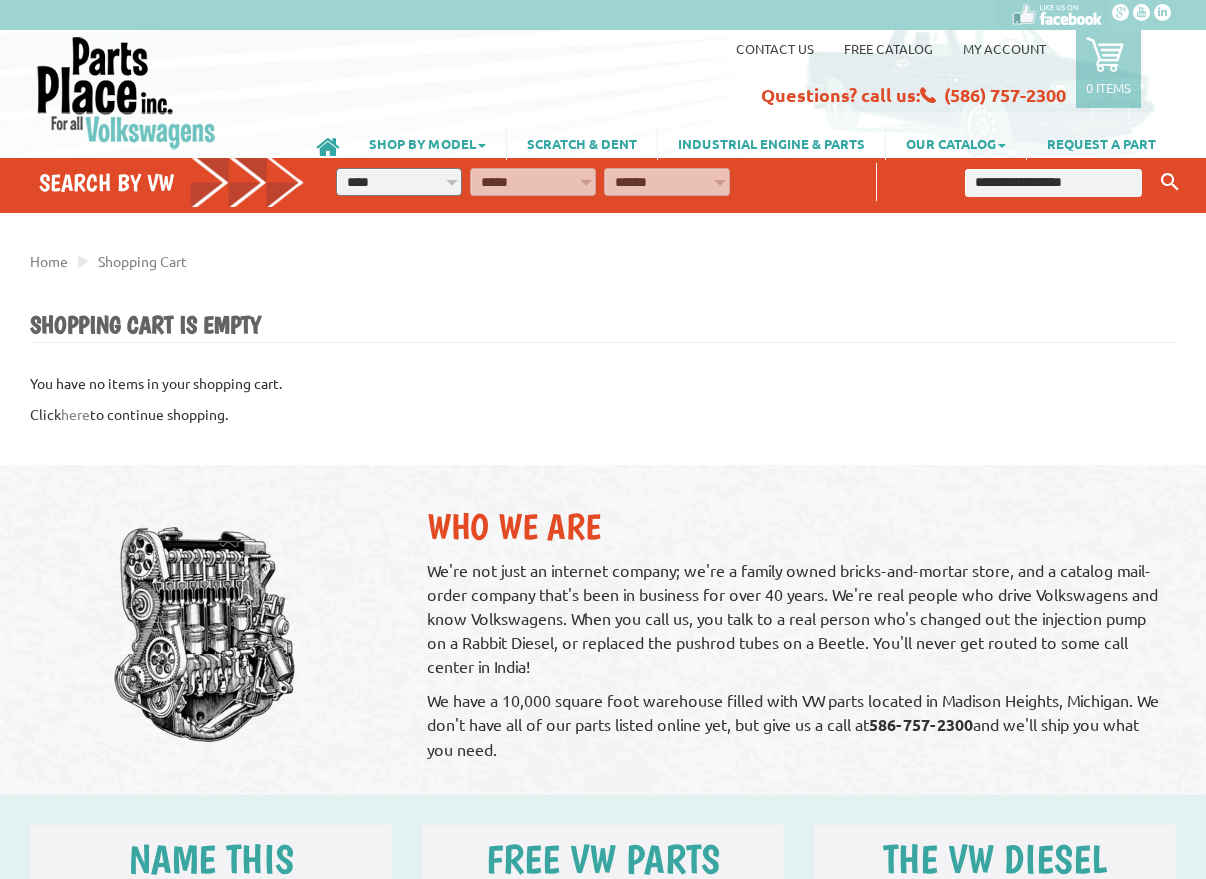 select on "*********" 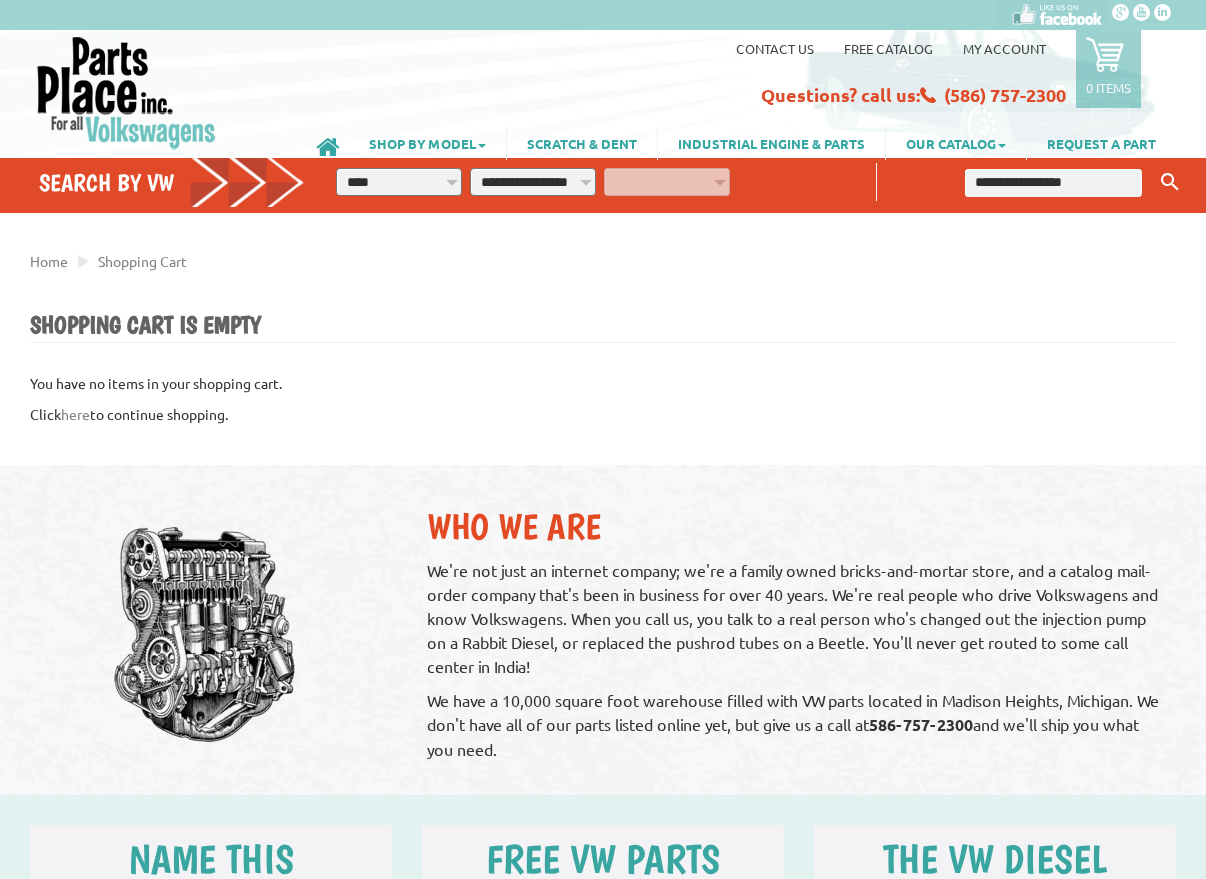 select on "*********" 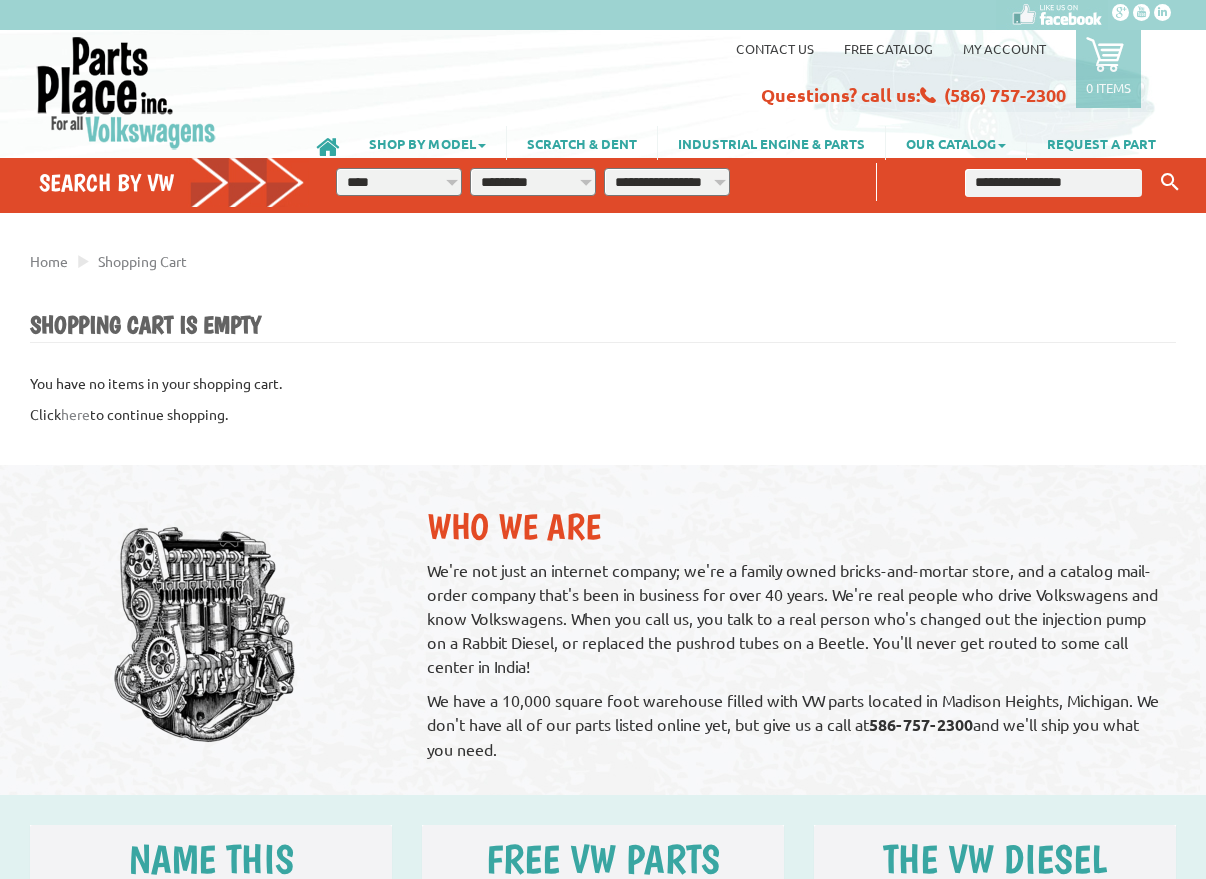 select on "*********" 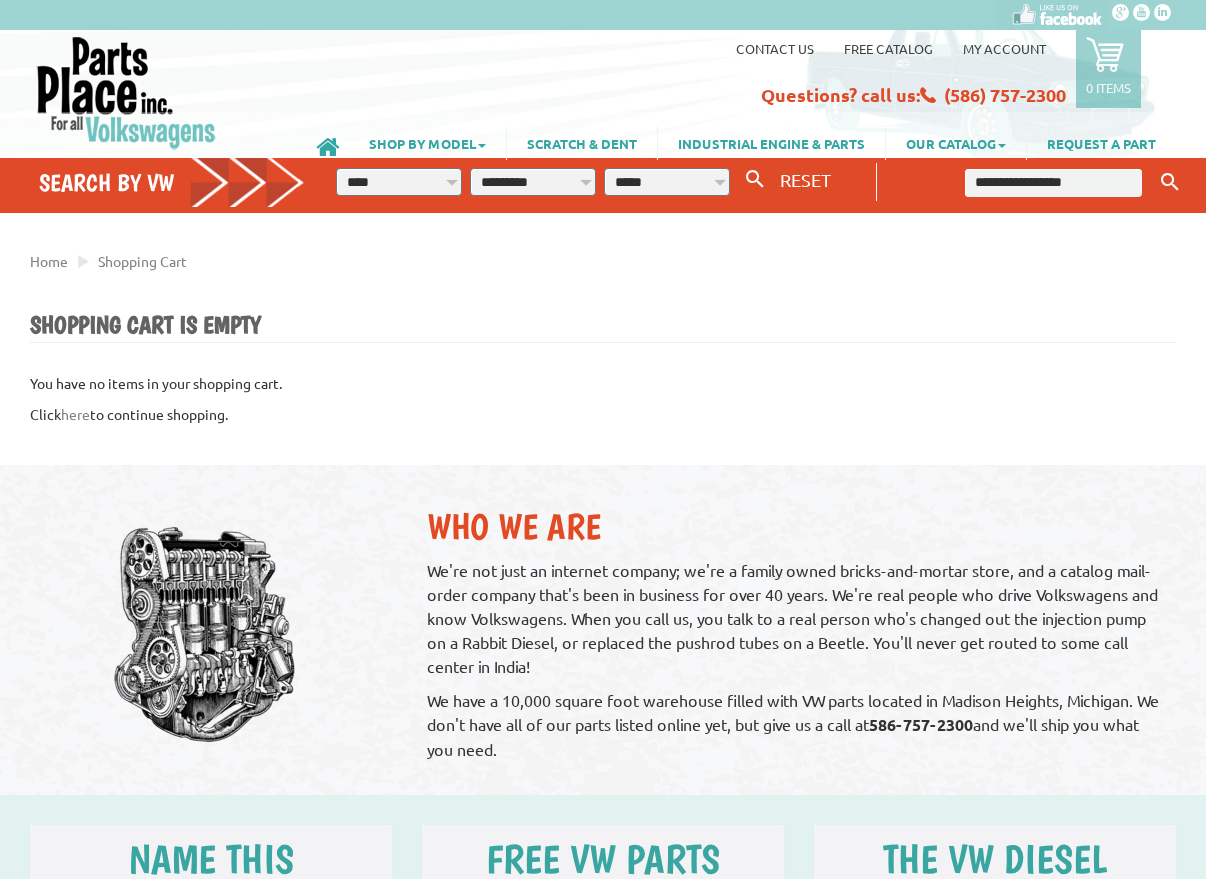 click at bounding box center [1053, 183] 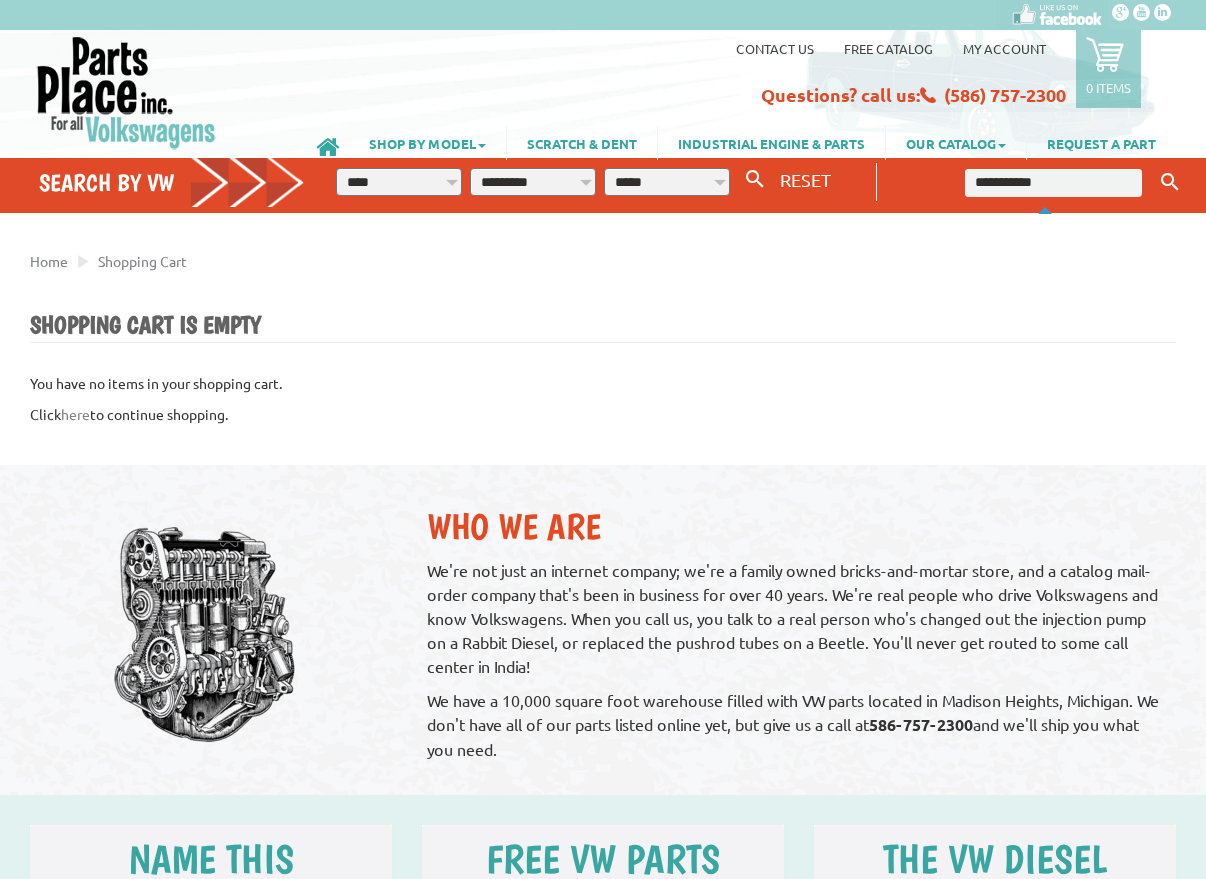 type on "**********" 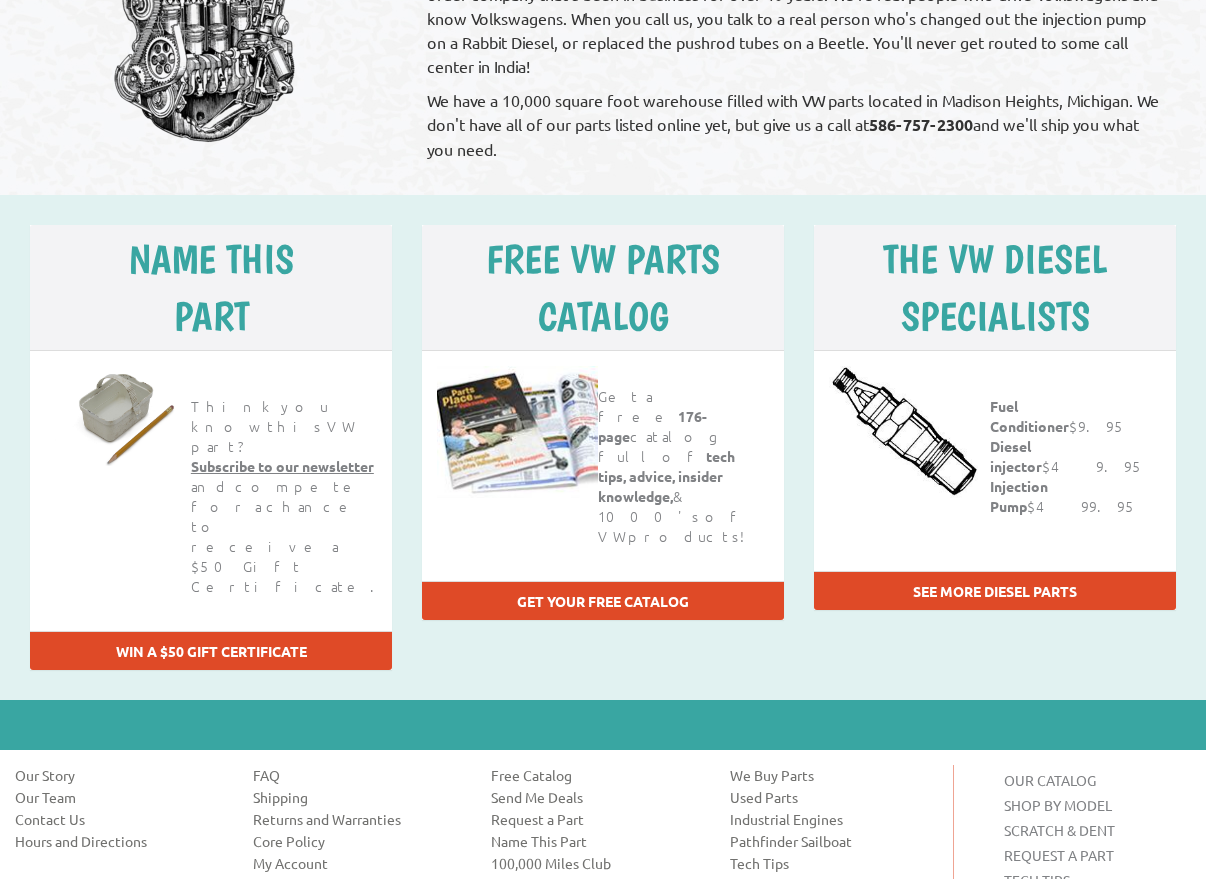 scroll, scrollTop: 1145, scrollLeft: 0, axis: vertical 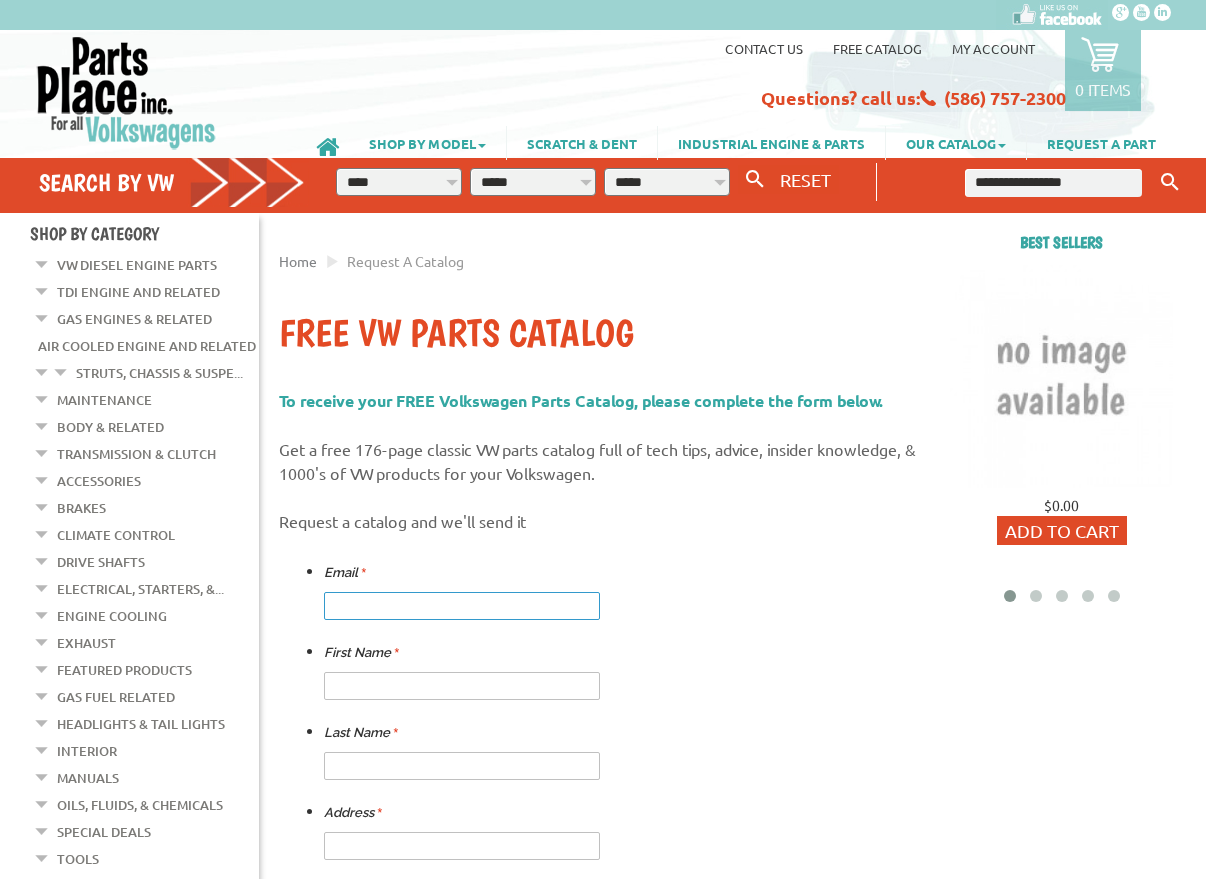 click at bounding box center (462, 606) 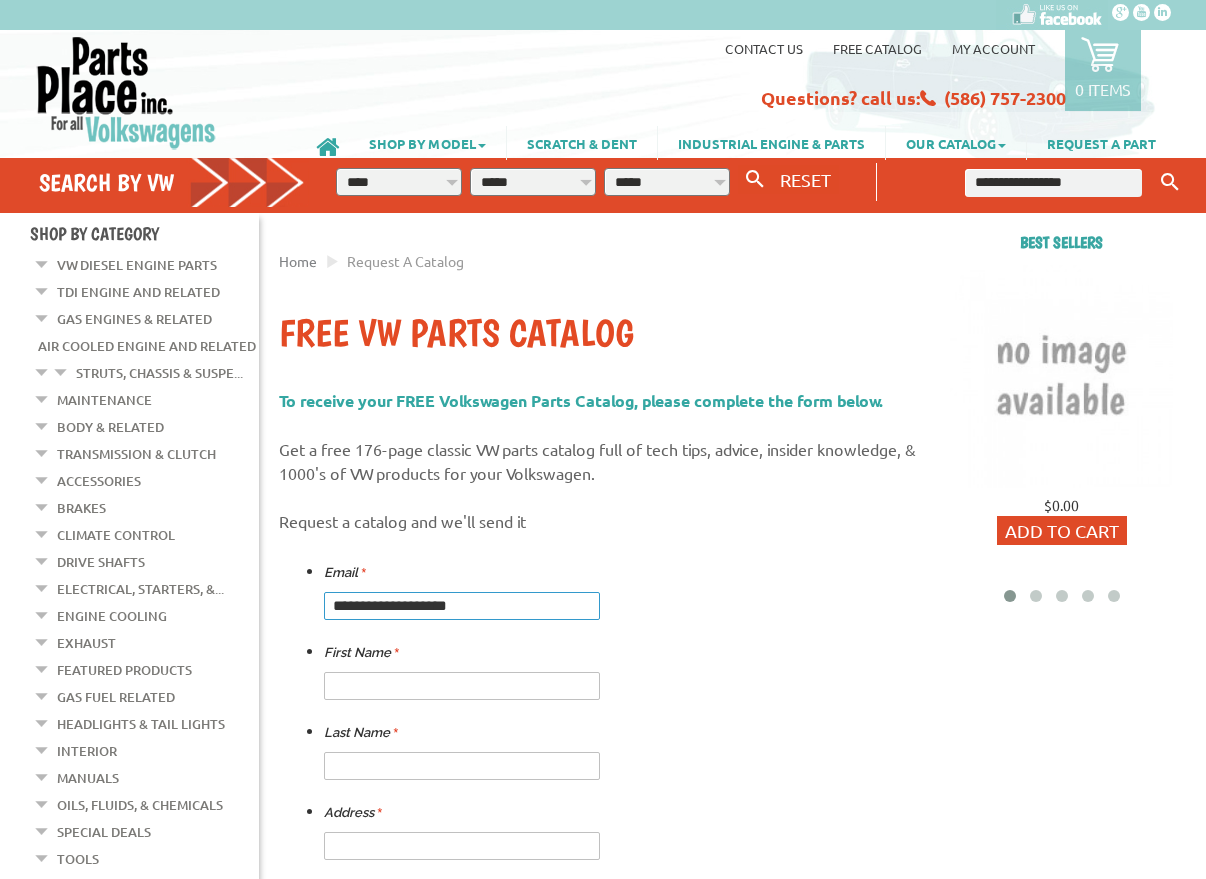 type on "**********" 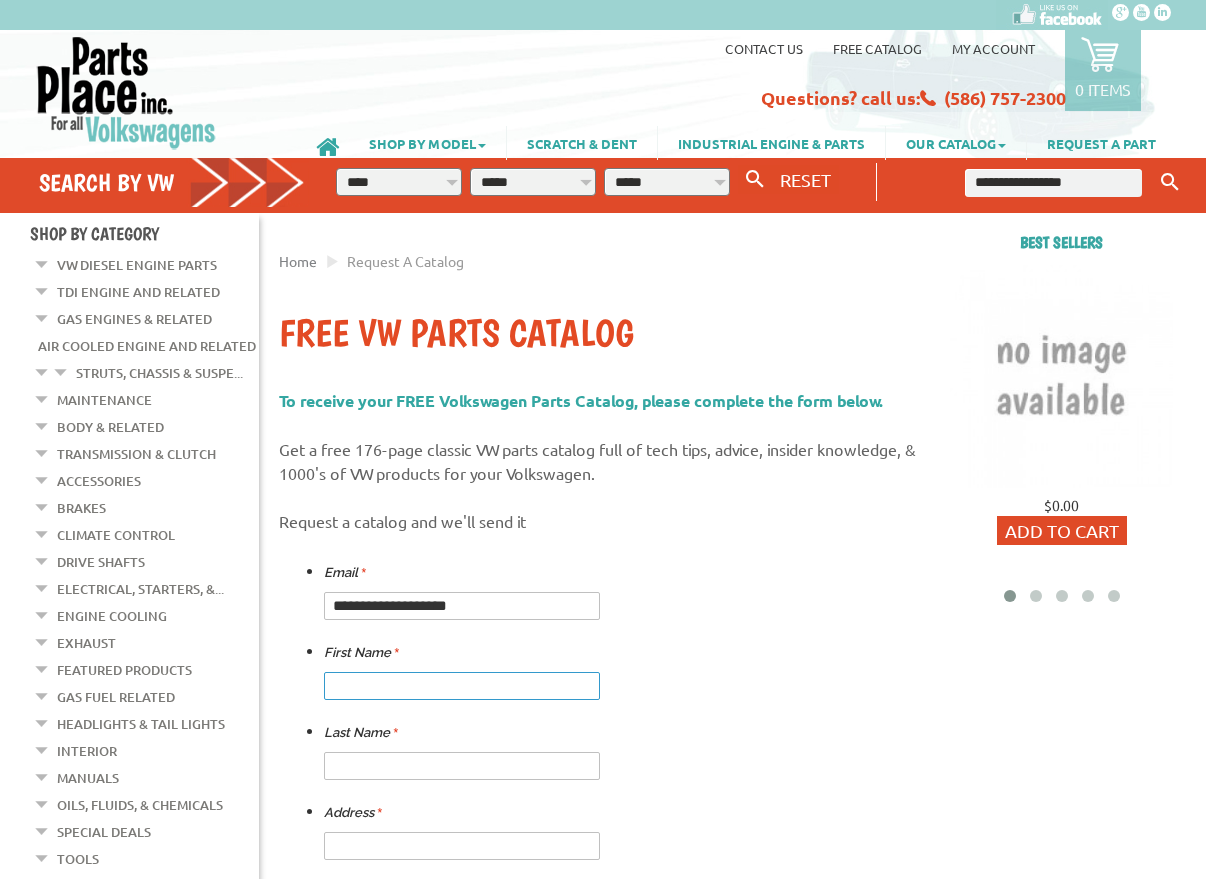 click at bounding box center [462, 686] 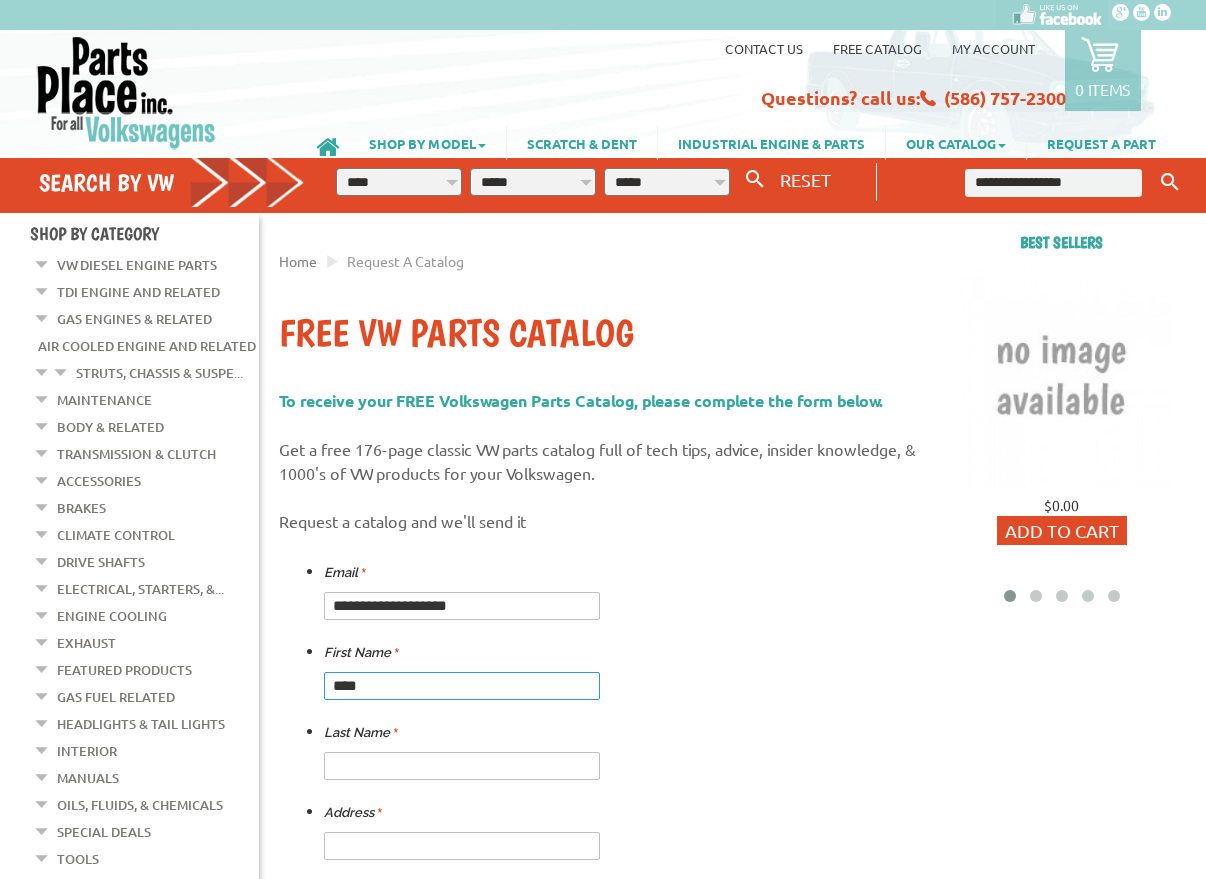 type on "****" 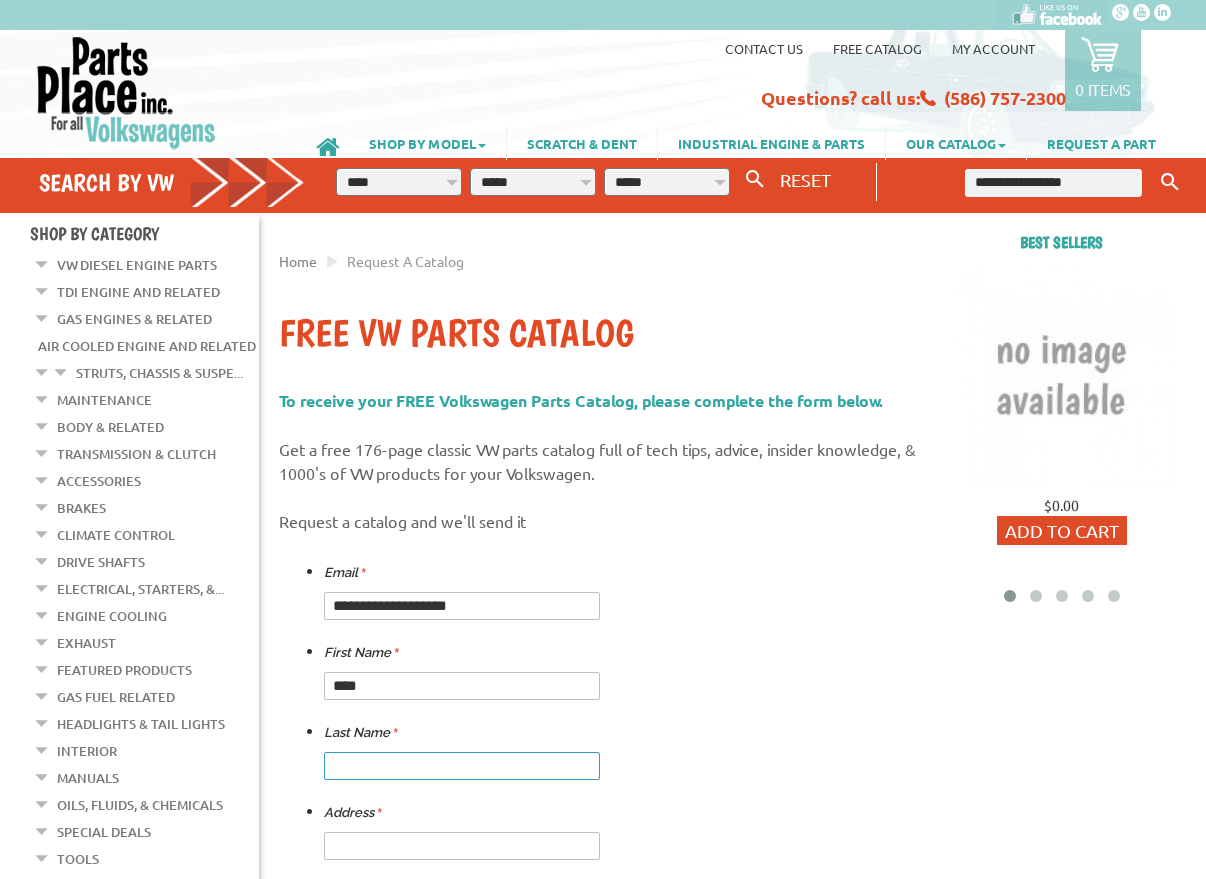 click at bounding box center [462, 766] 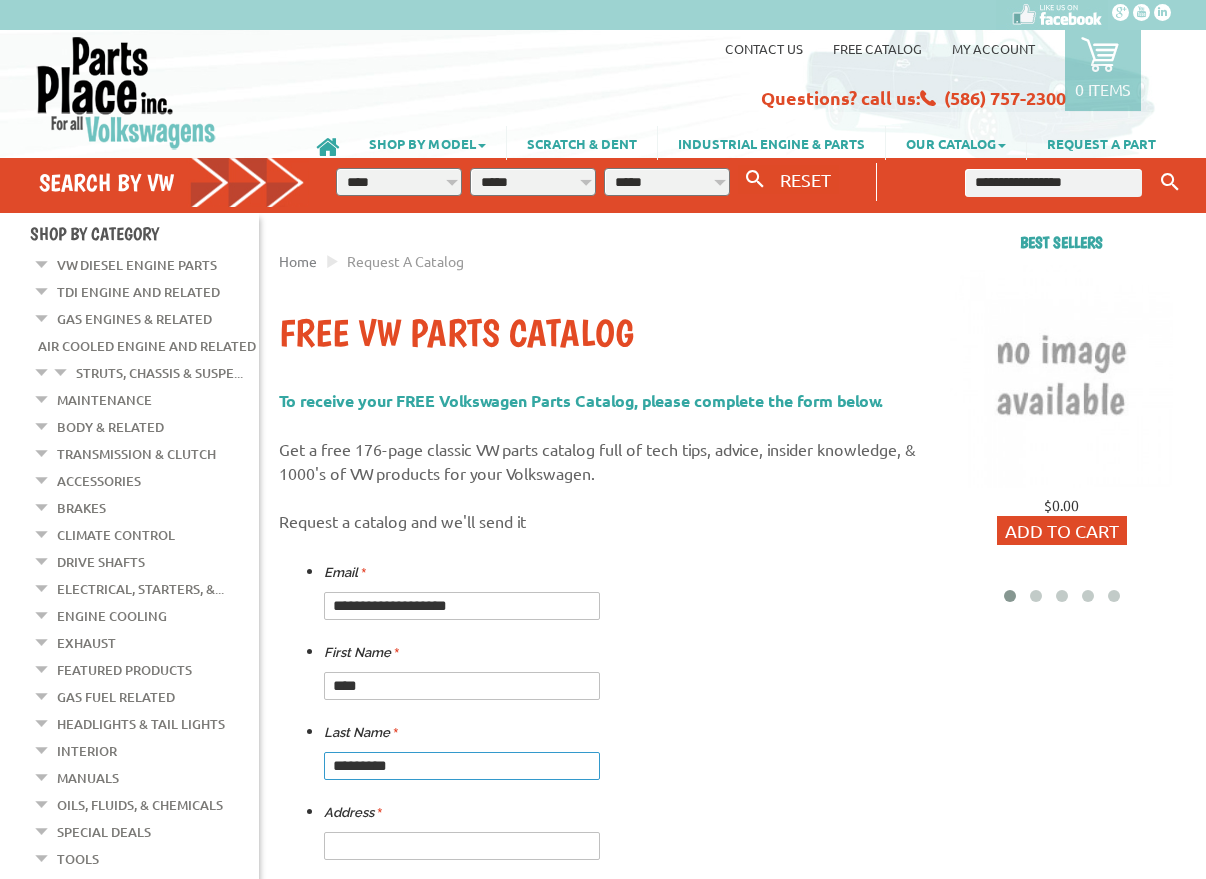 type on "*********" 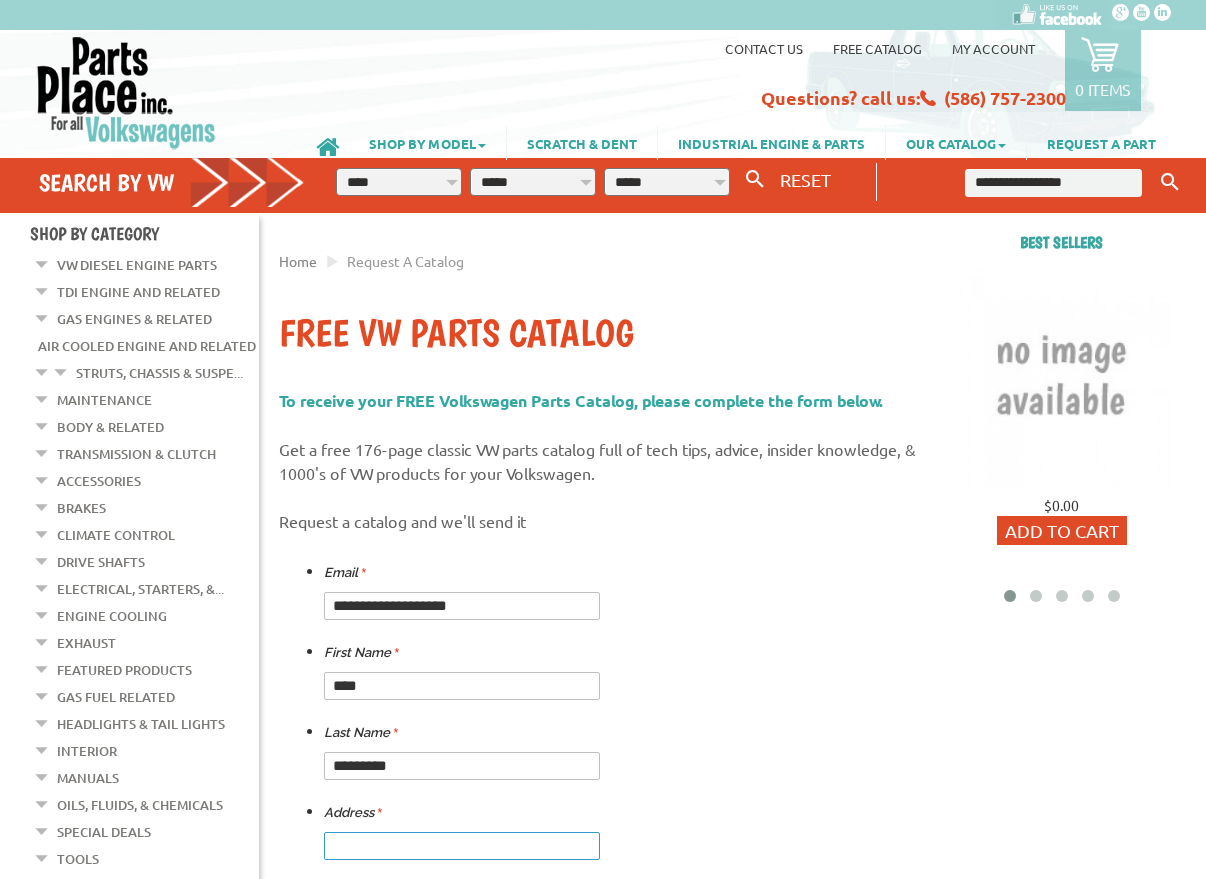 click at bounding box center [462, 846] 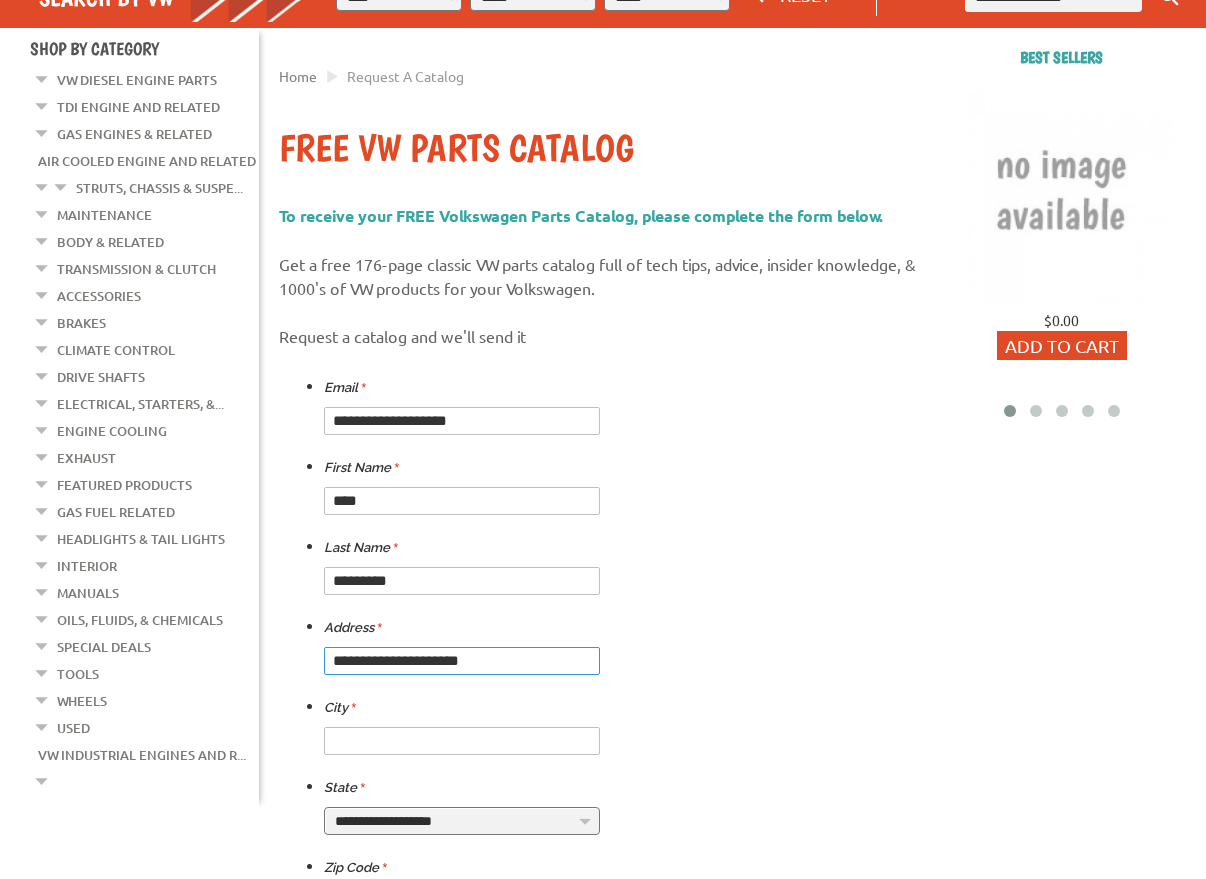 scroll, scrollTop: 276, scrollLeft: 0, axis: vertical 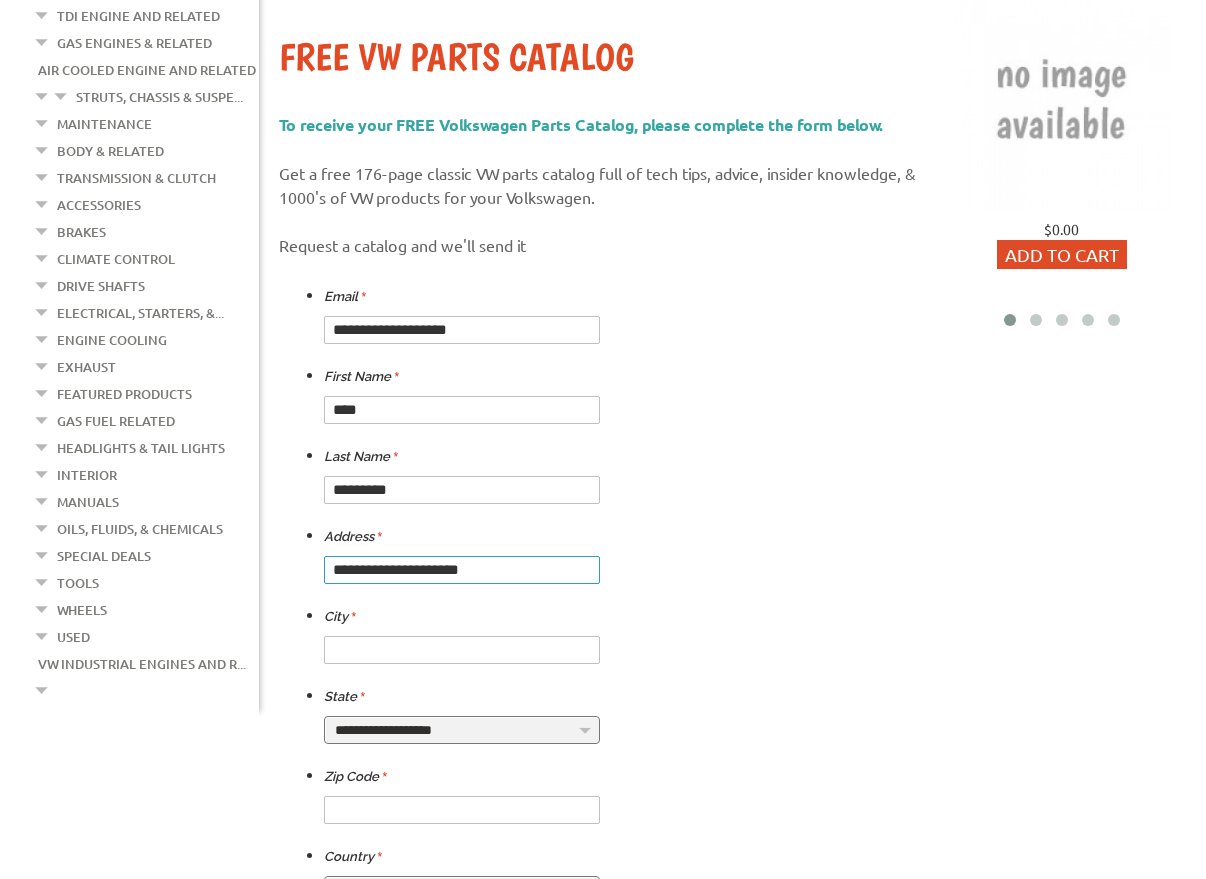 type on "**********" 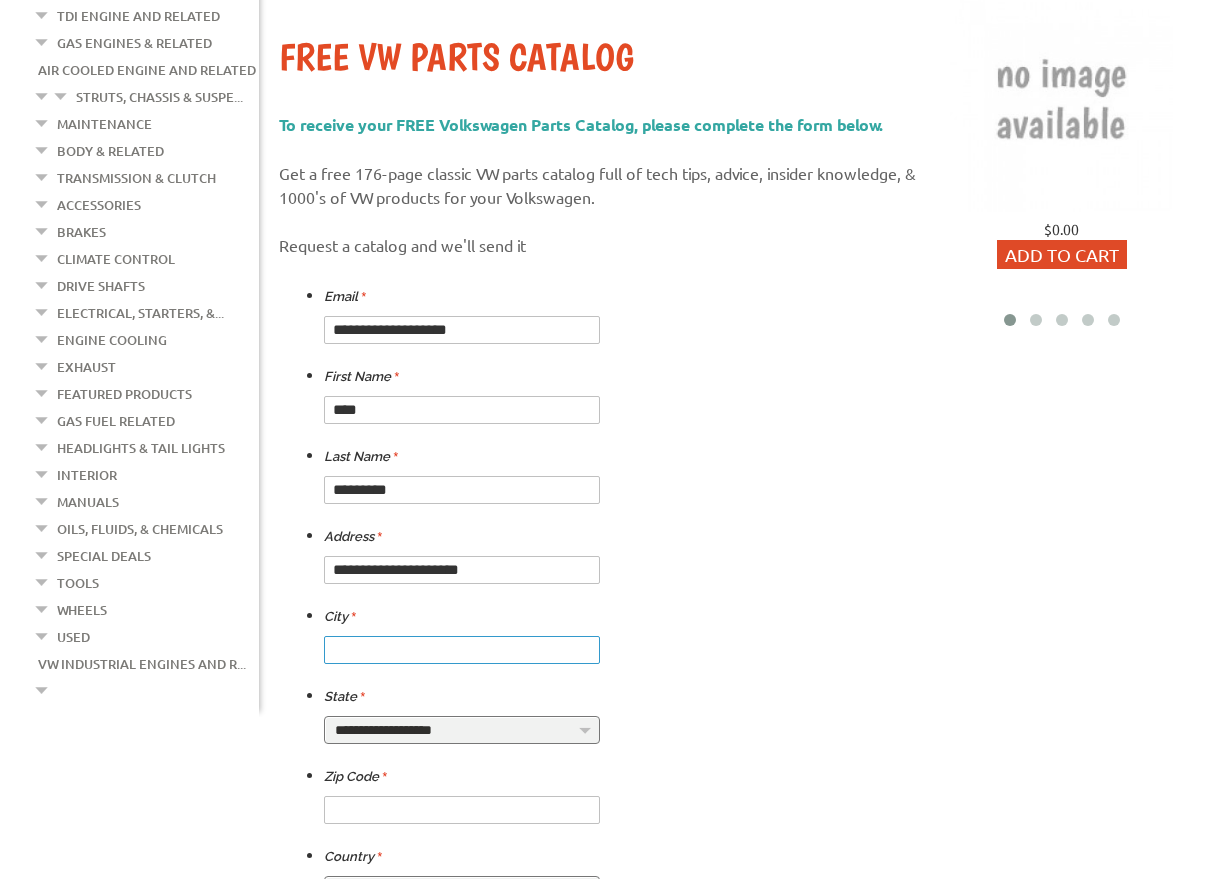 click at bounding box center (462, 650) 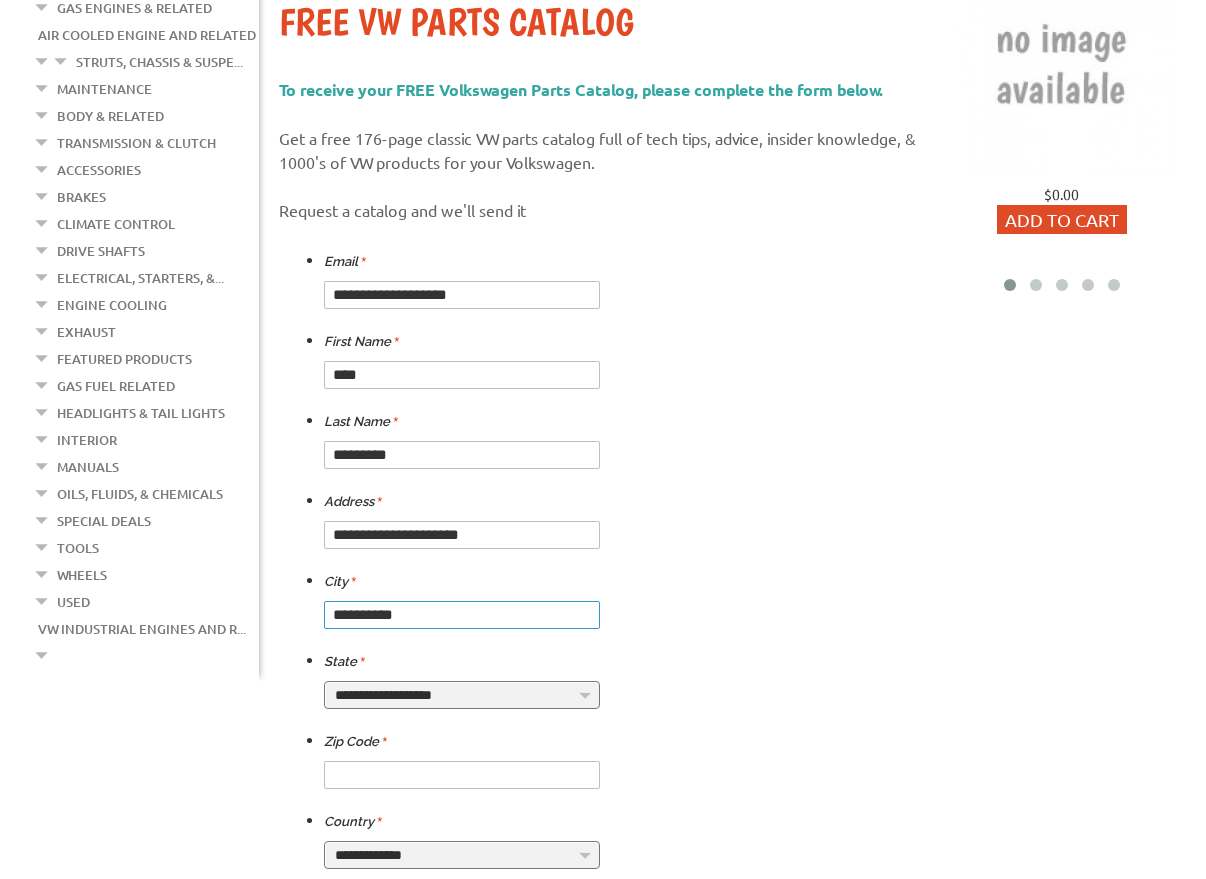 scroll, scrollTop: 536, scrollLeft: 0, axis: vertical 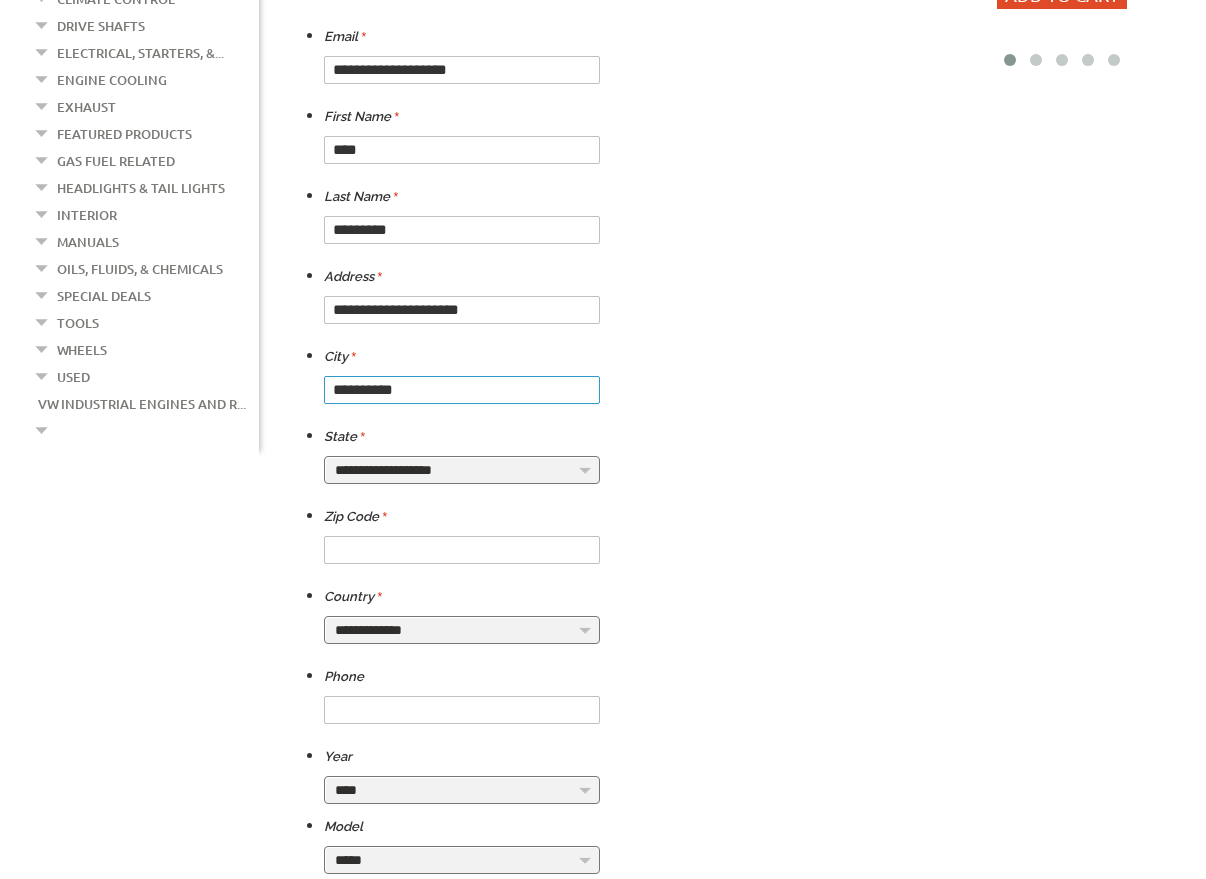 type on "**********" 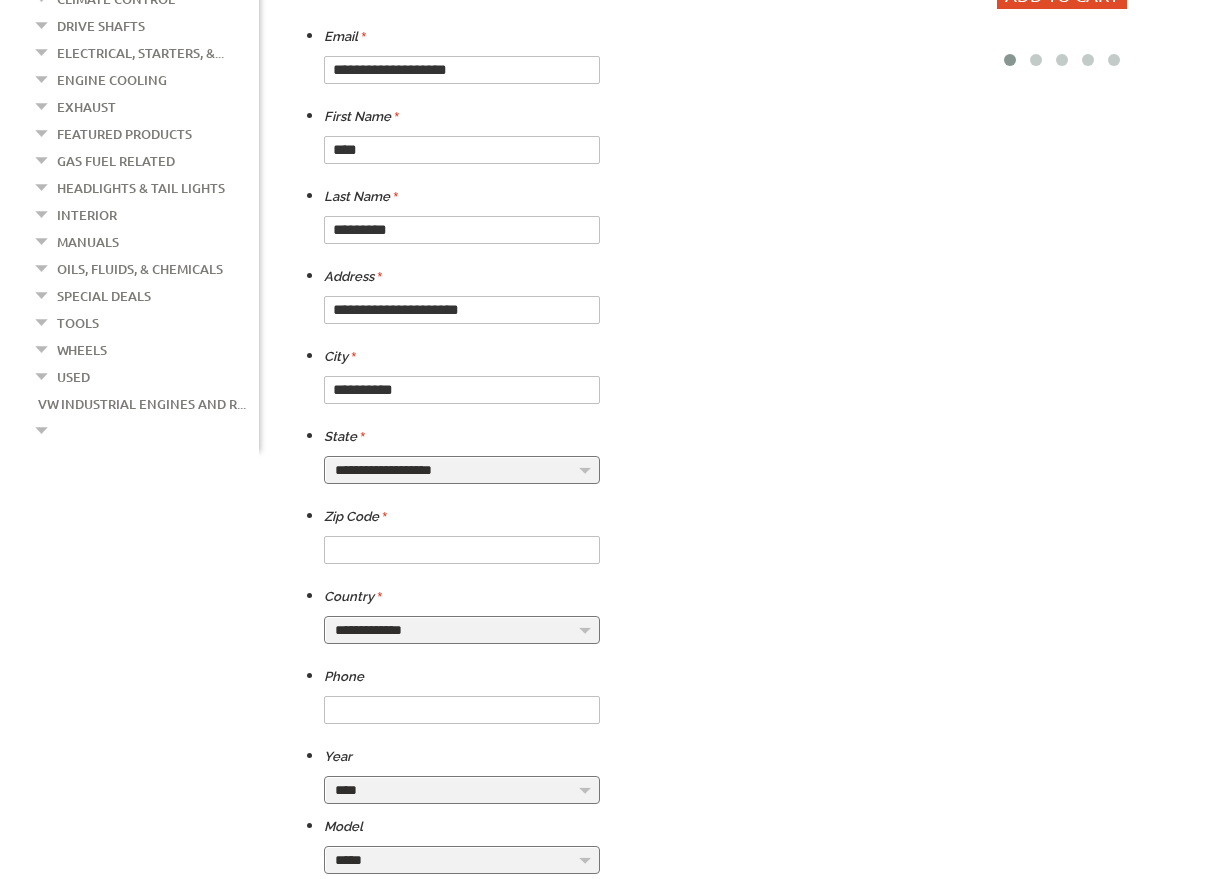 select on "*******" 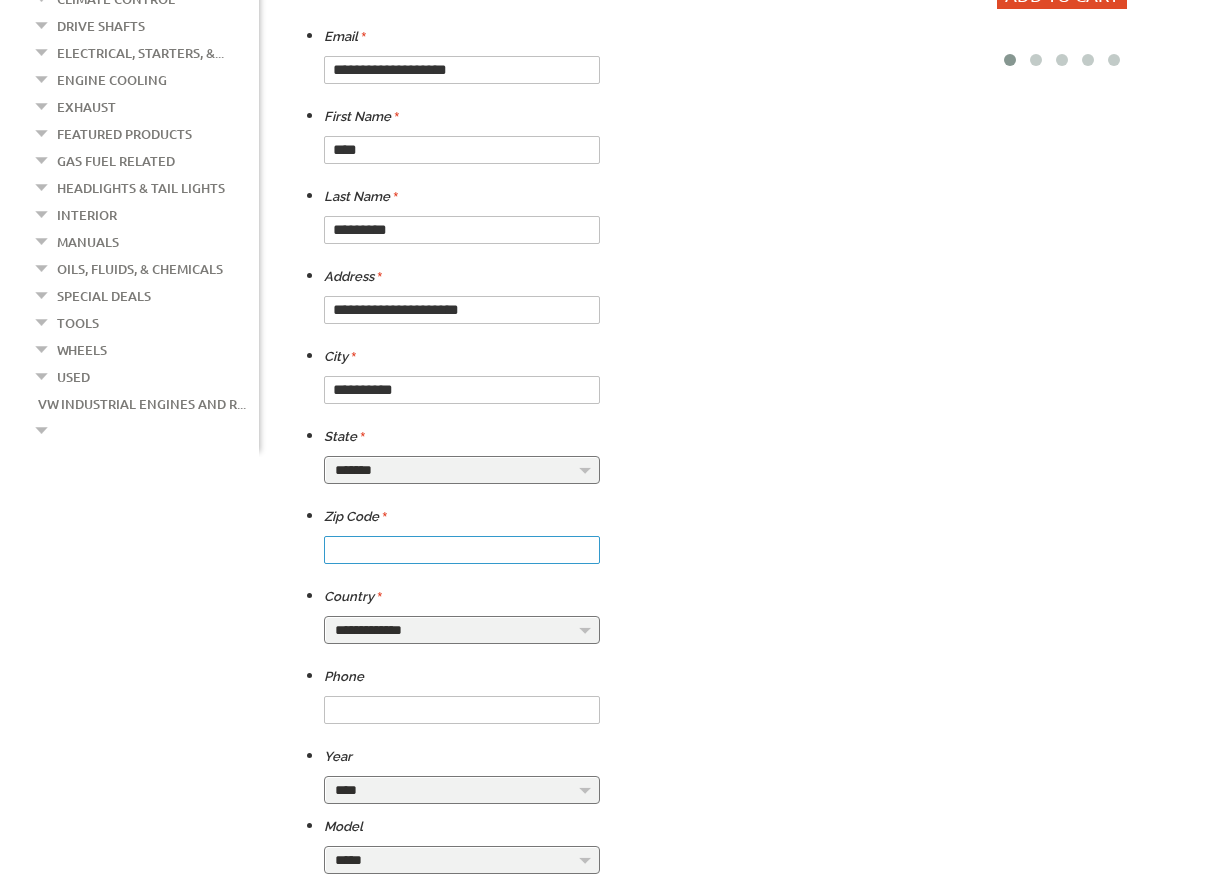 click at bounding box center [462, 550] 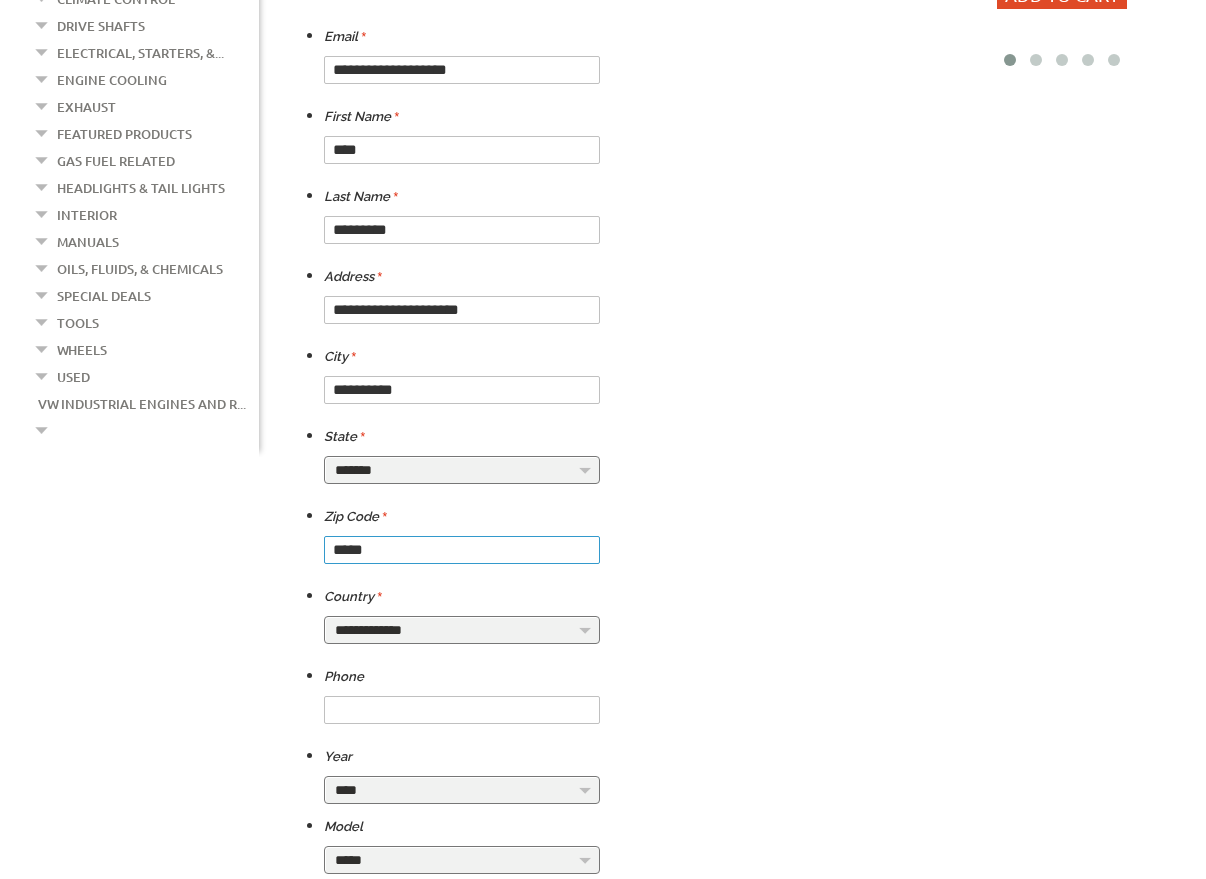 type on "*****" 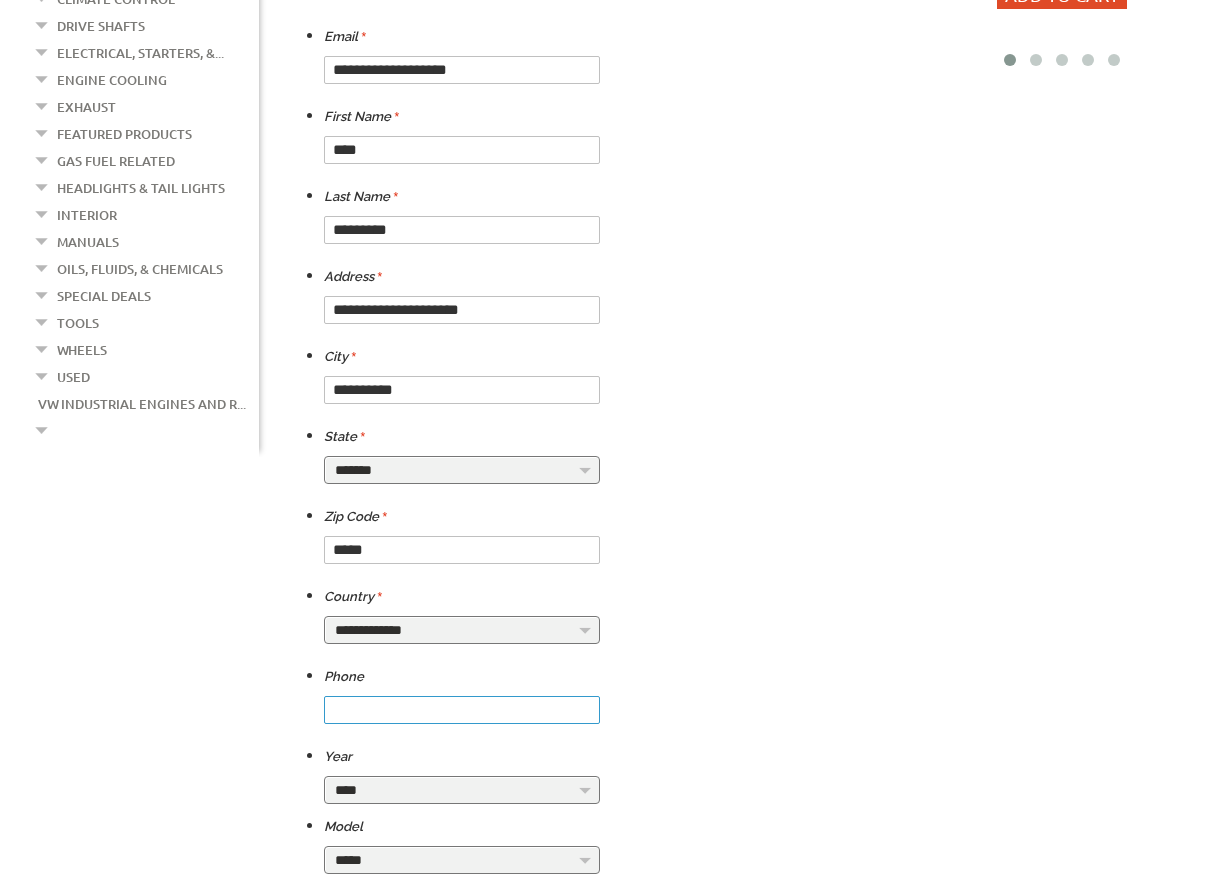 click at bounding box center (462, 710) 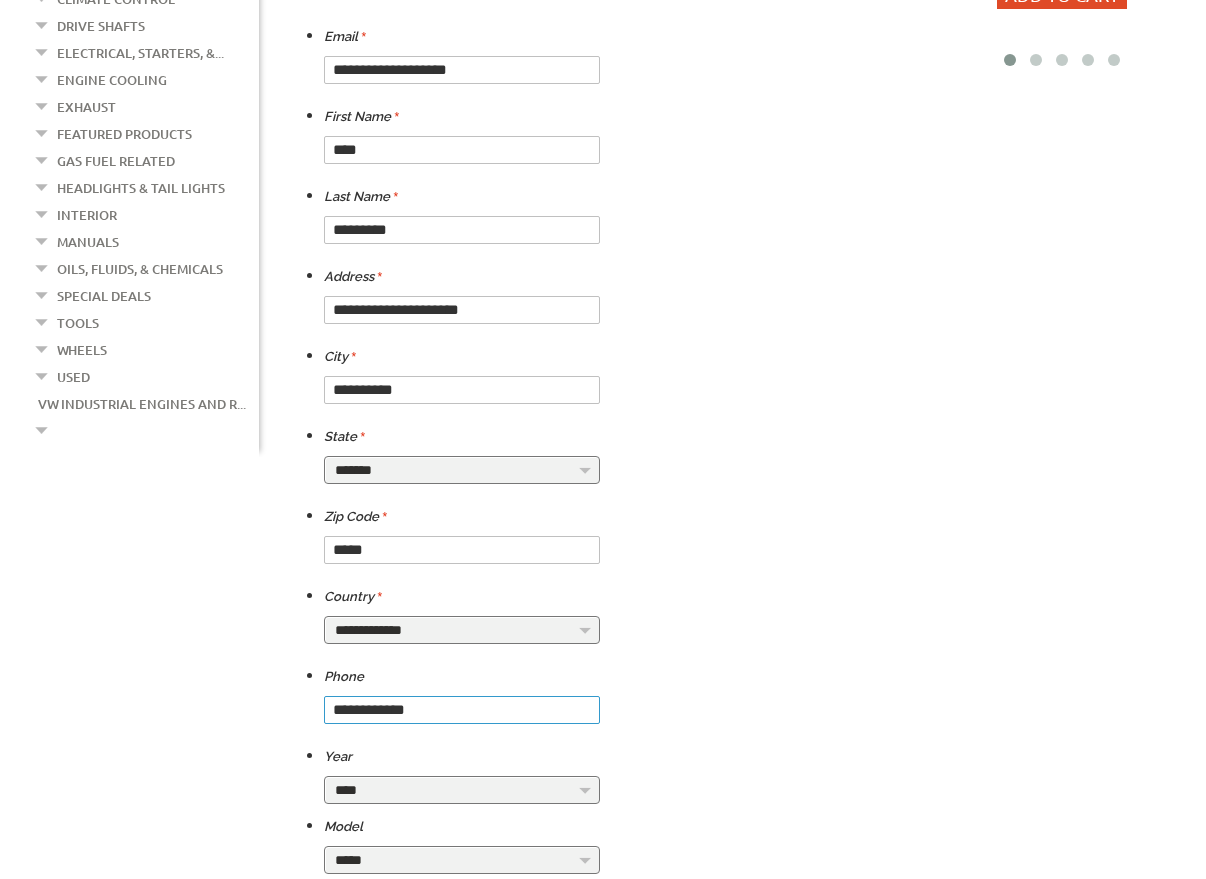 type on "**********" 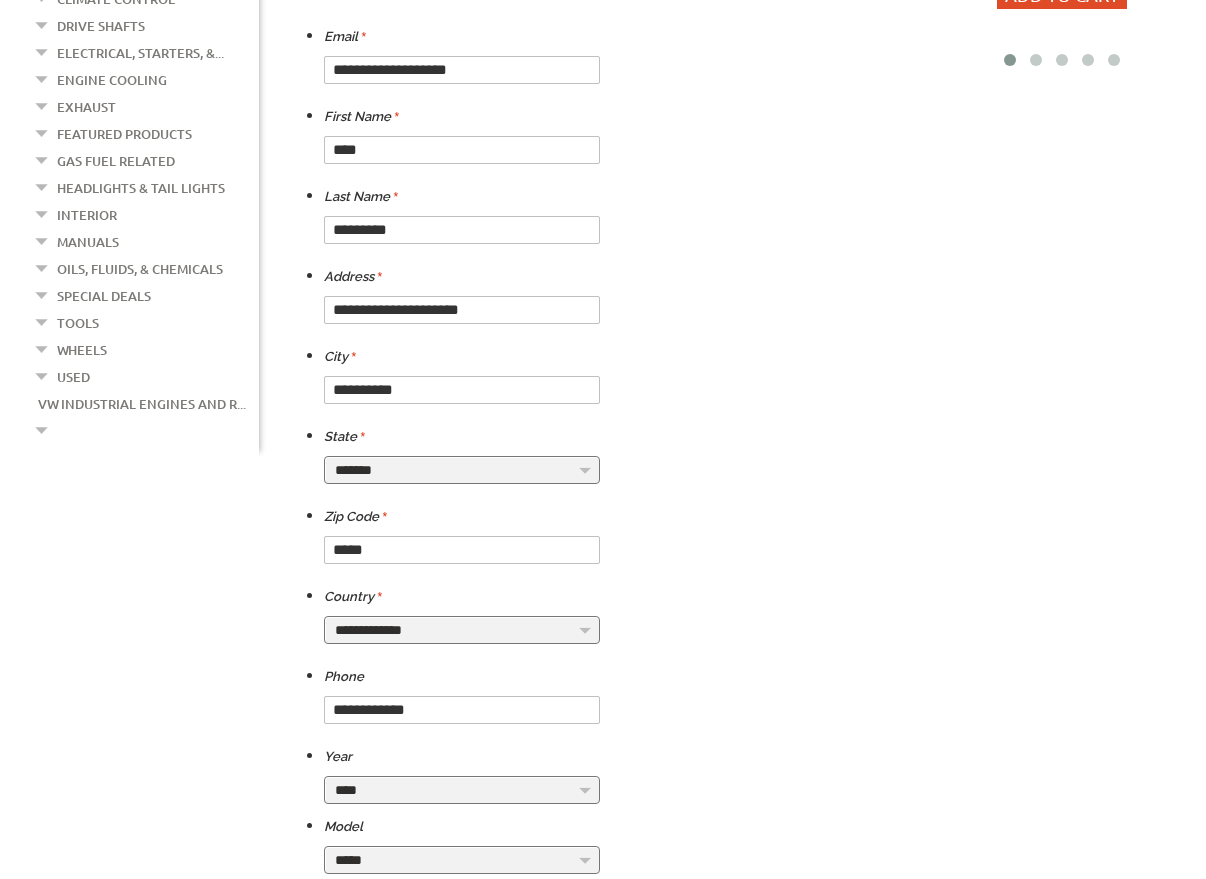 select on "*********" 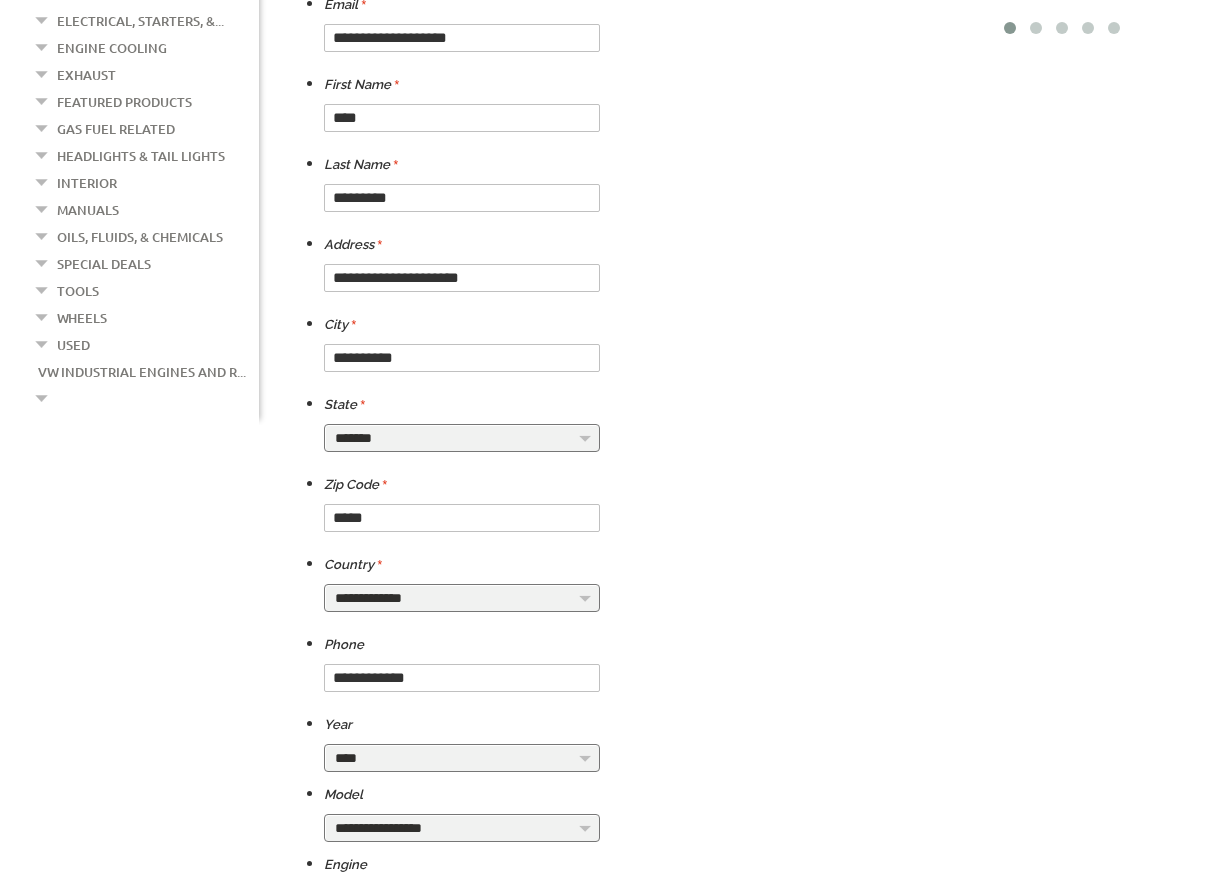 scroll, scrollTop: 609, scrollLeft: 0, axis: vertical 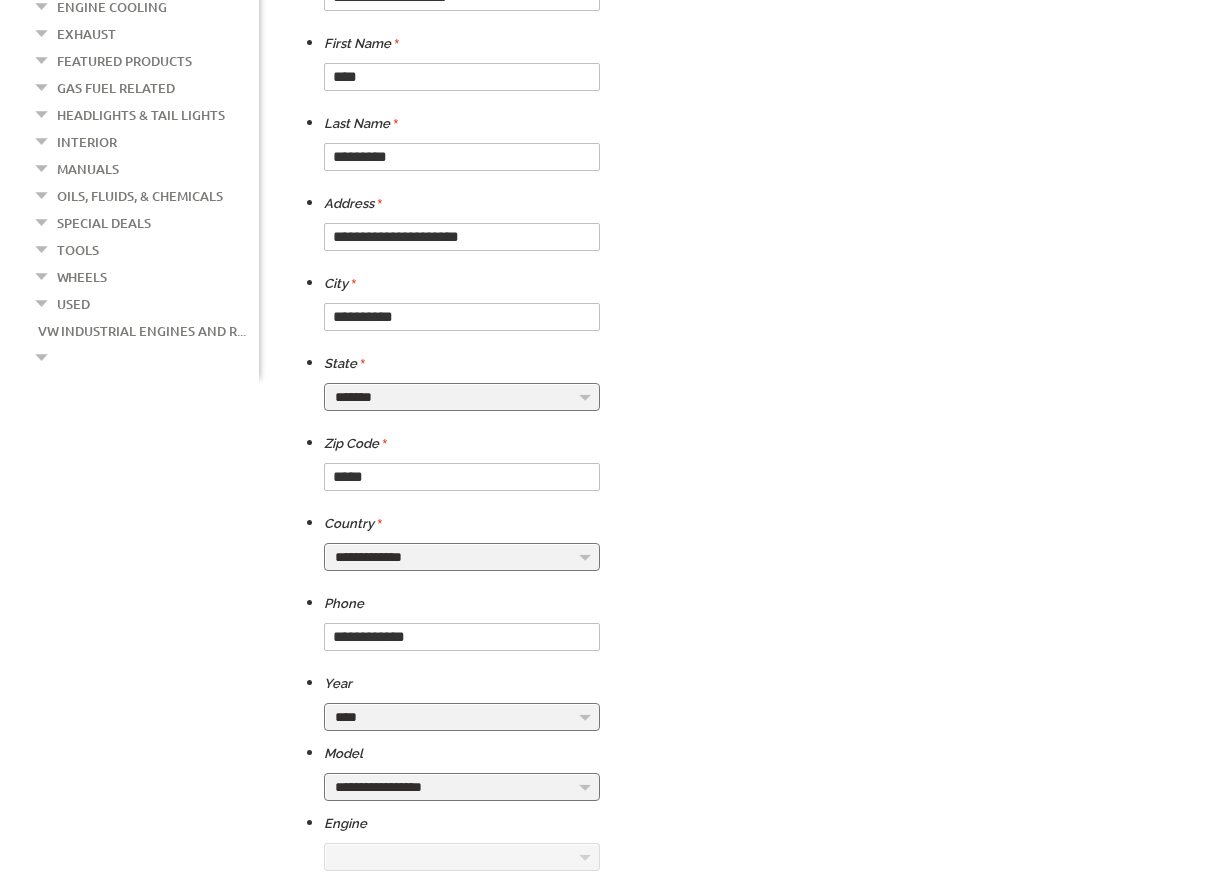 select on "*********" 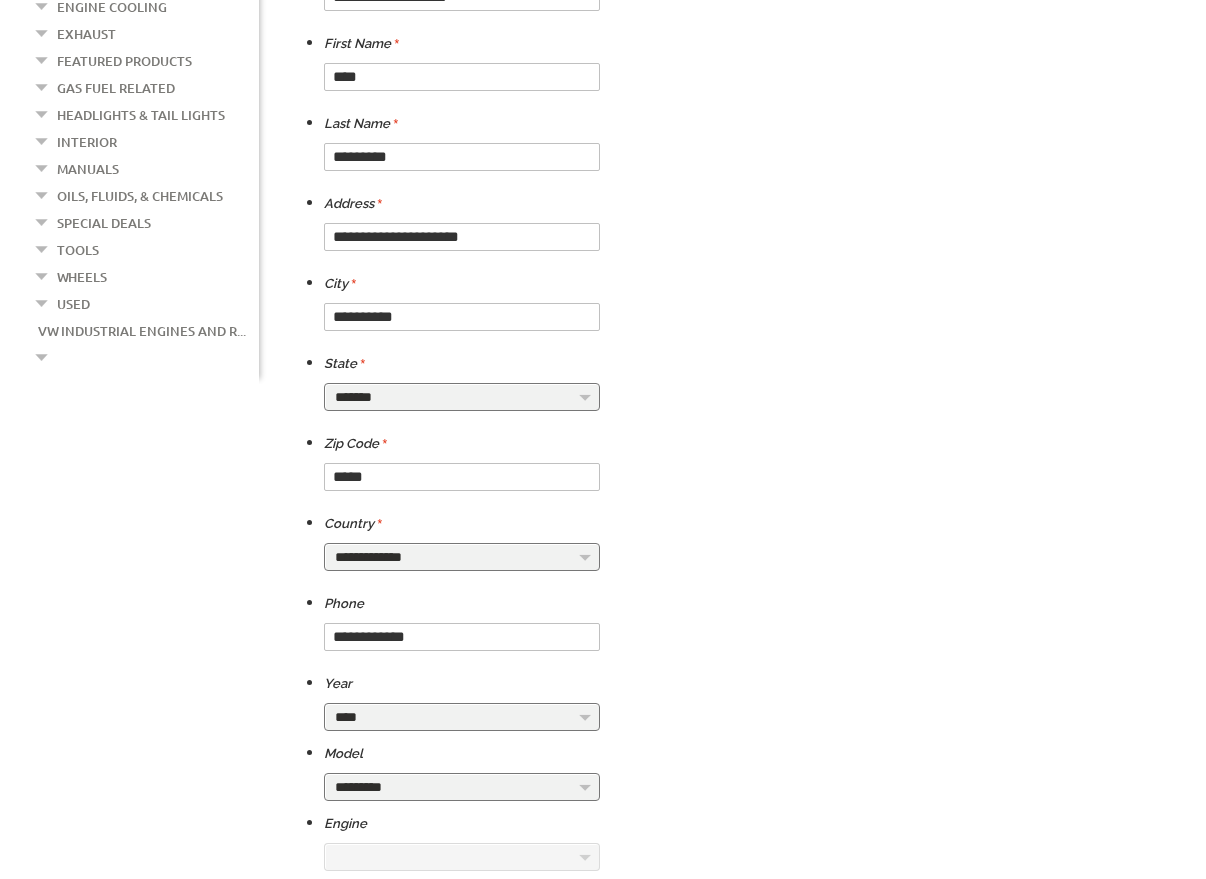 select on "*********" 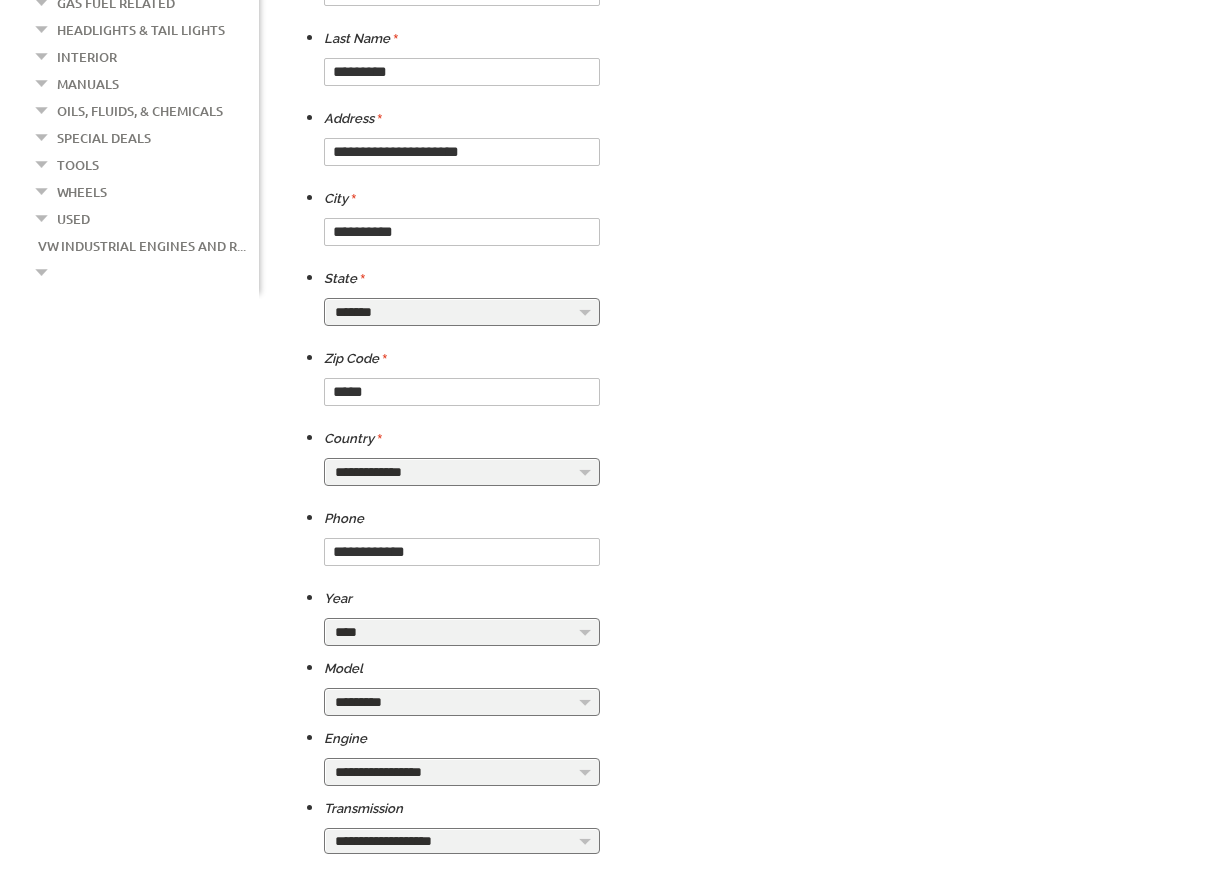 scroll, scrollTop: 698, scrollLeft: 0, axis: vertical 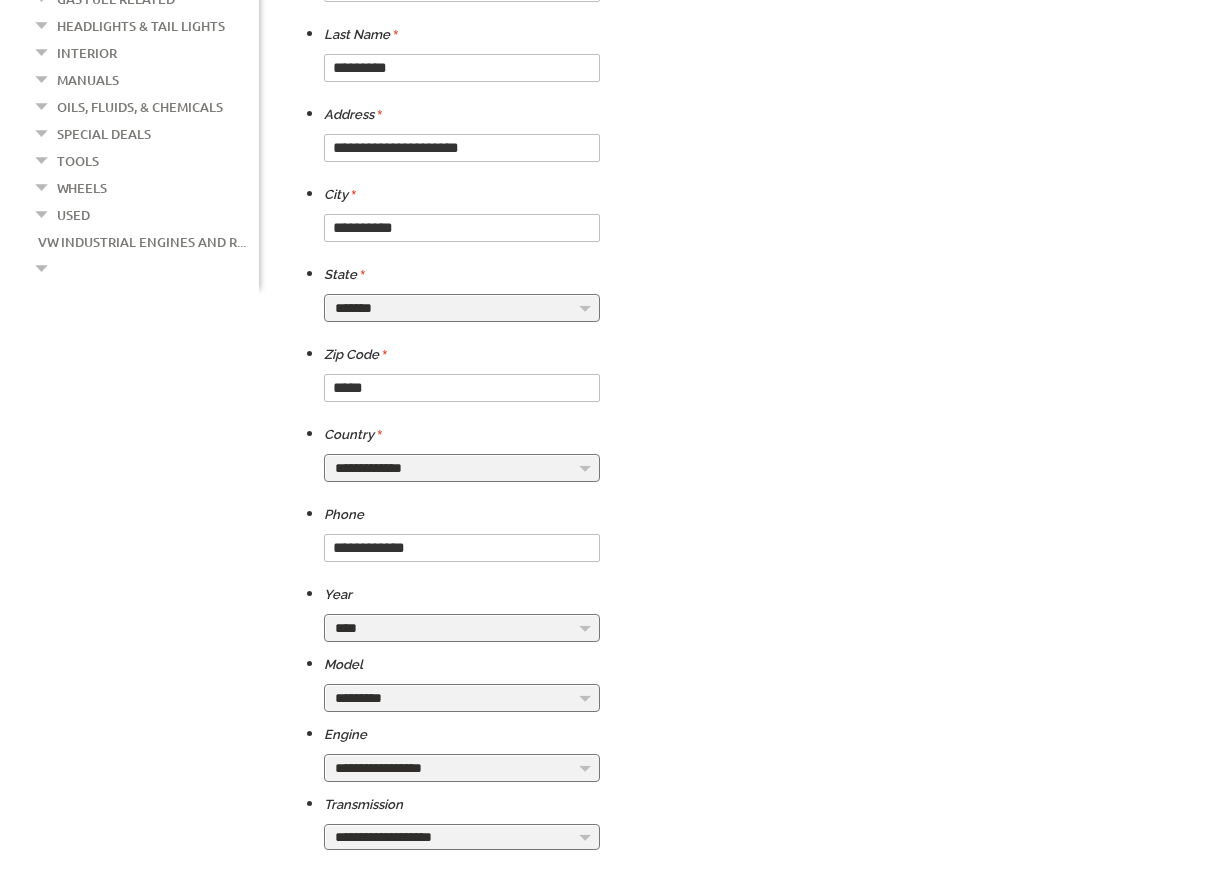 select on "*********" 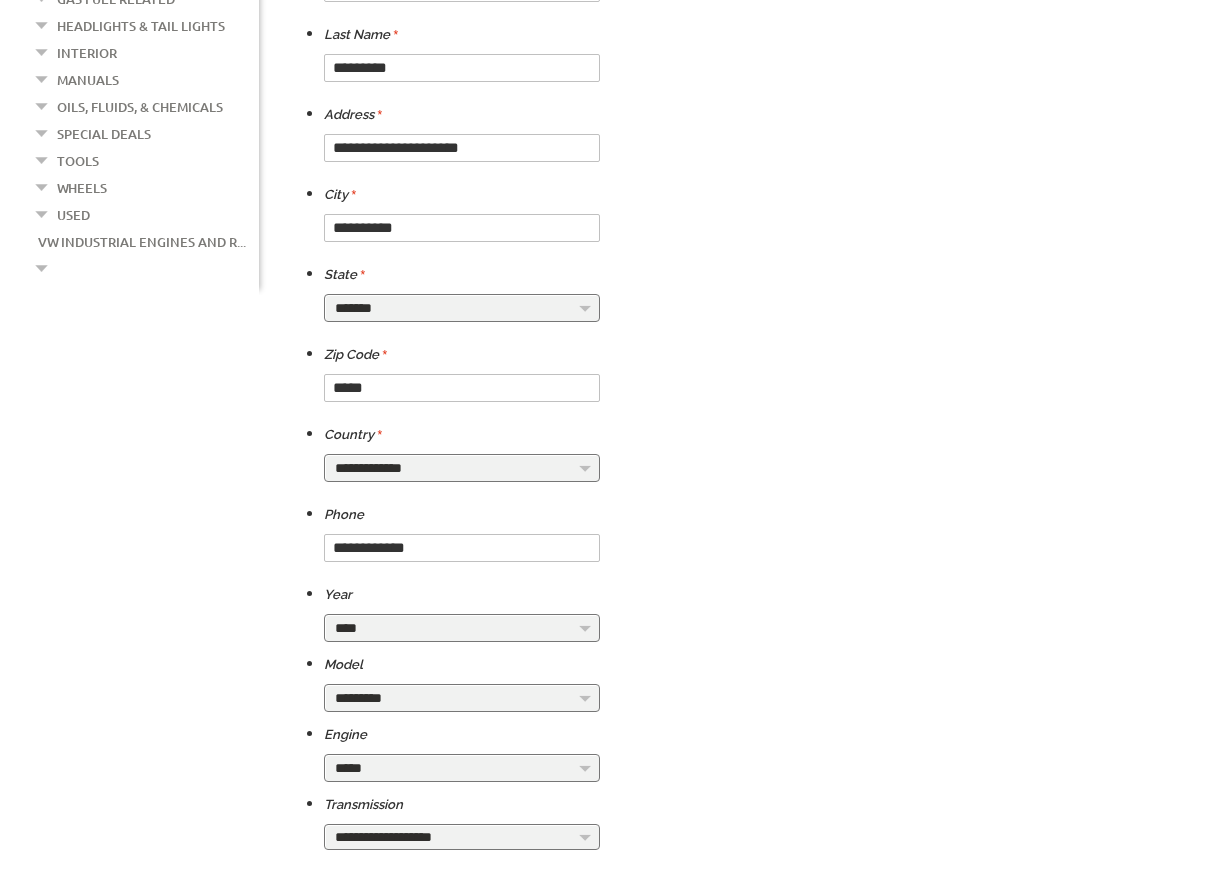 select on "*********" 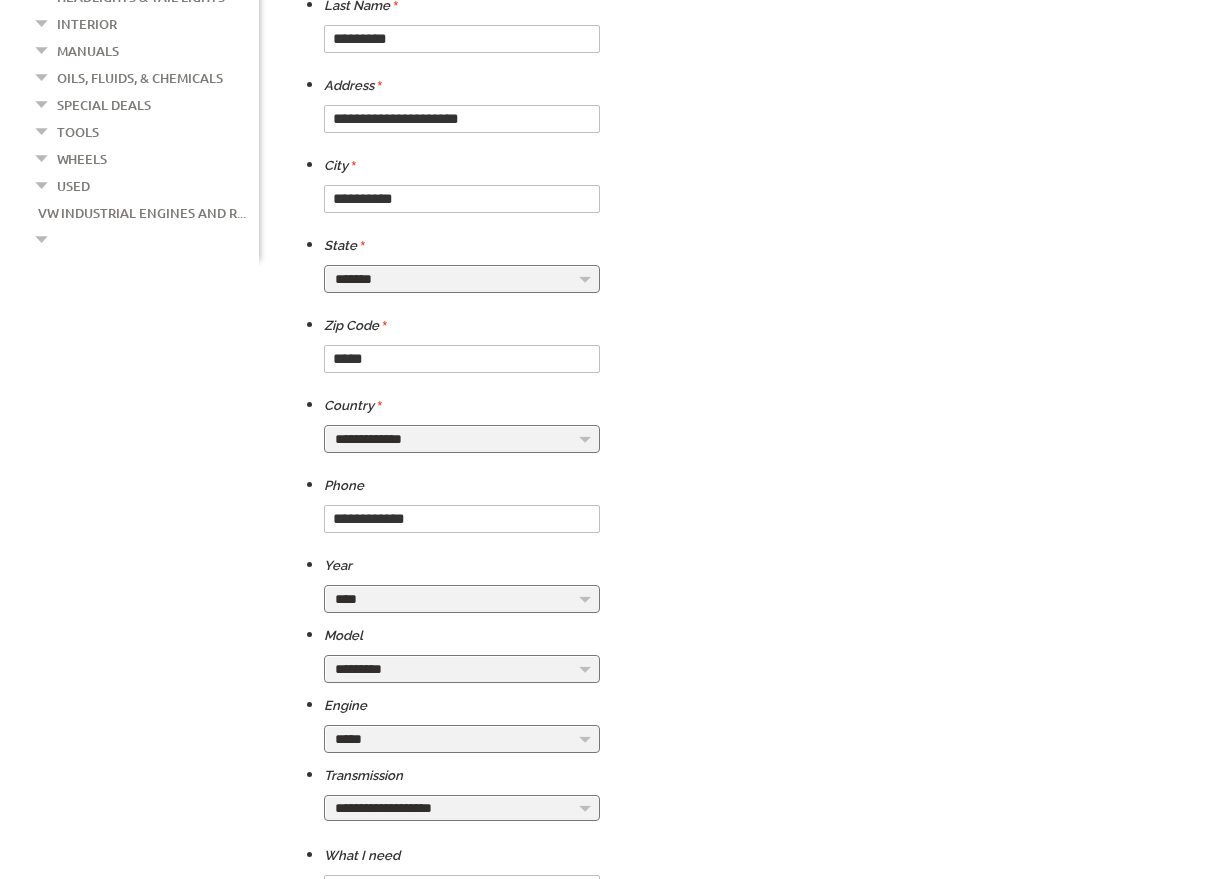 scroll, scrollTop: 759, scrollLeft: 0, axis: vertical 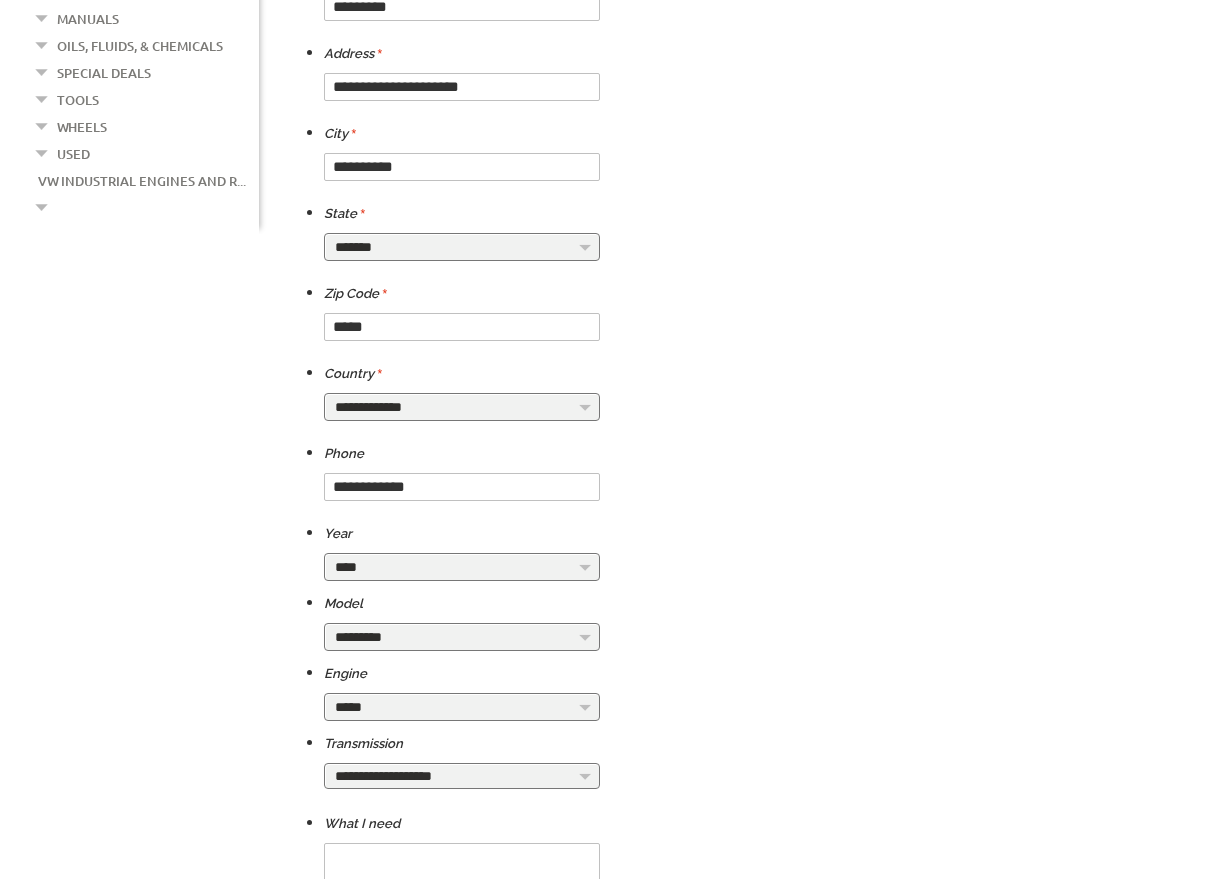 select on "****" 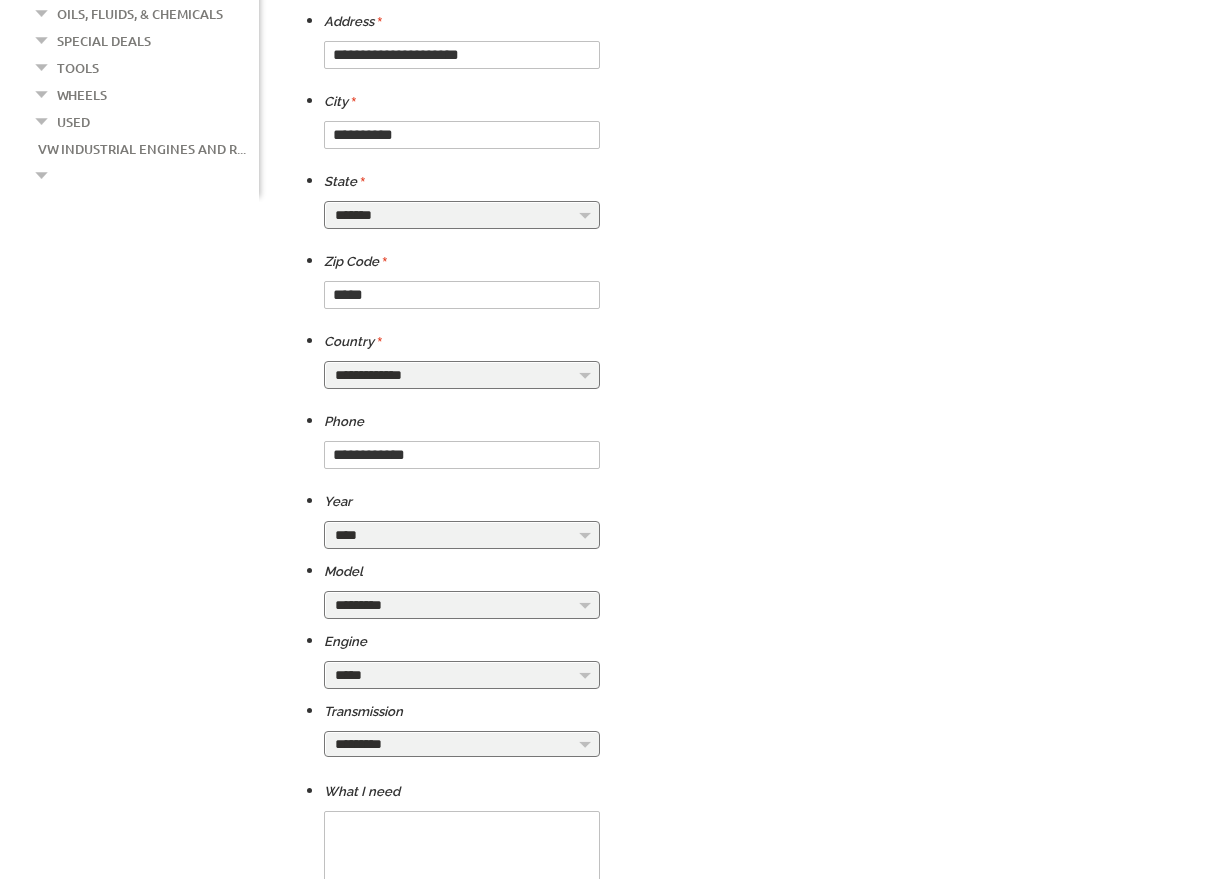 scroll, scrollTop: 860, scrollLeft: 0, axis: vertical 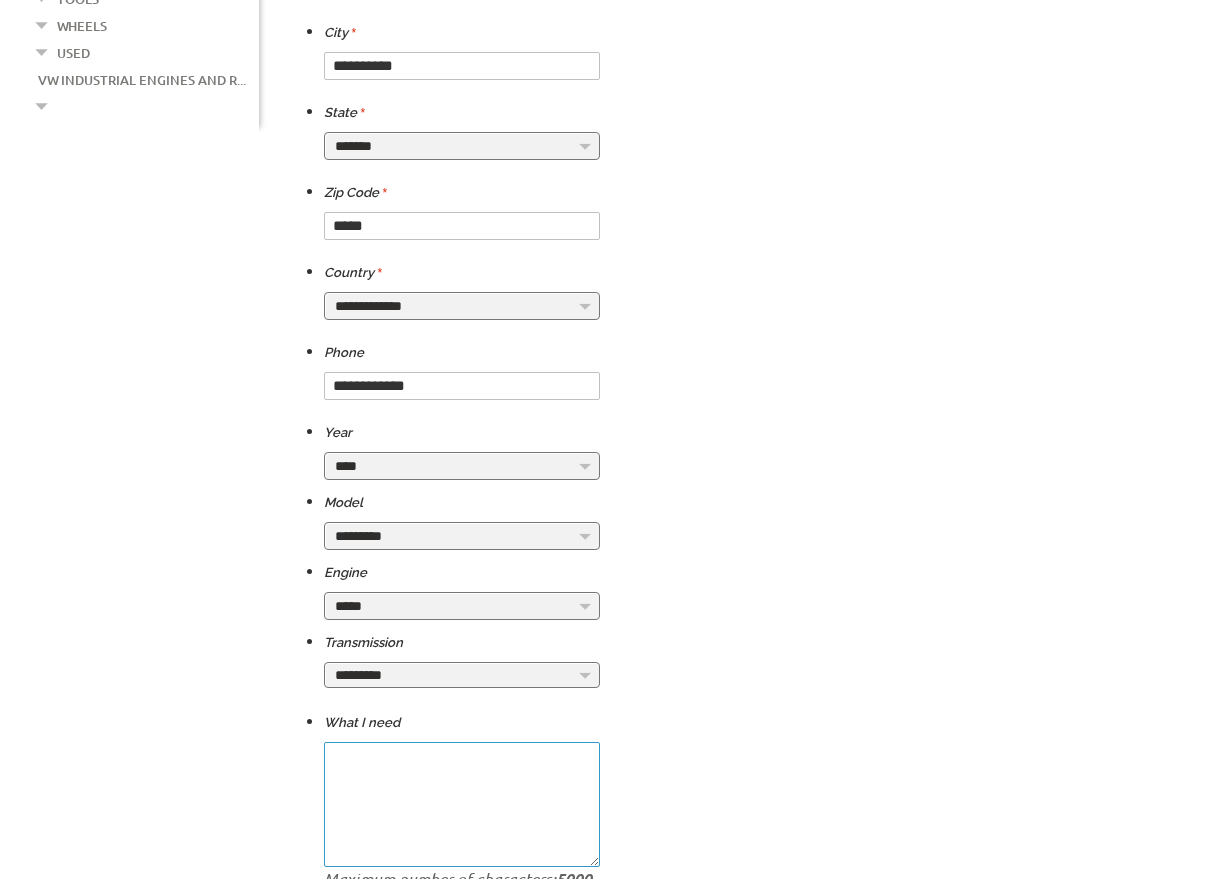 click at bounding box center [462, 804] 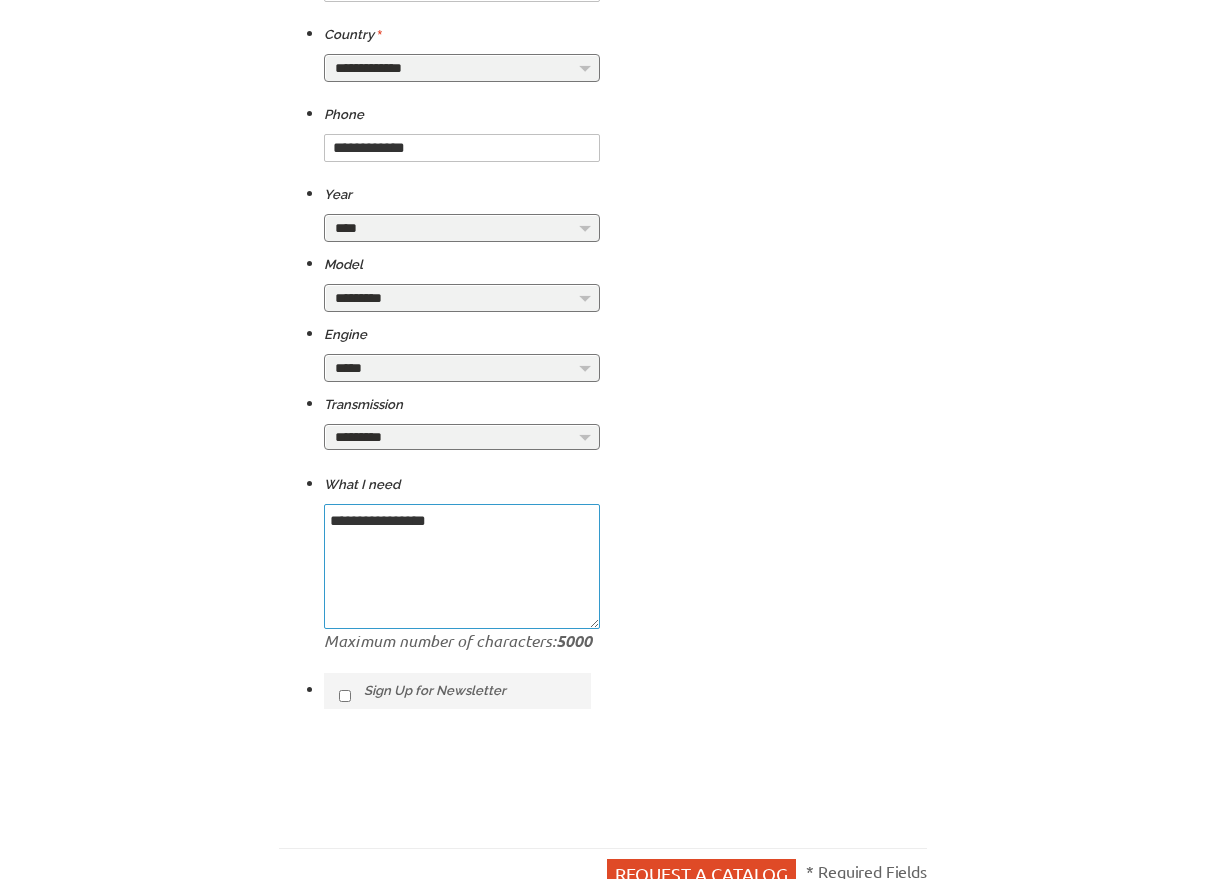 scroll, scrollTop: 1167, scrollLeft: 0, axis: vertical 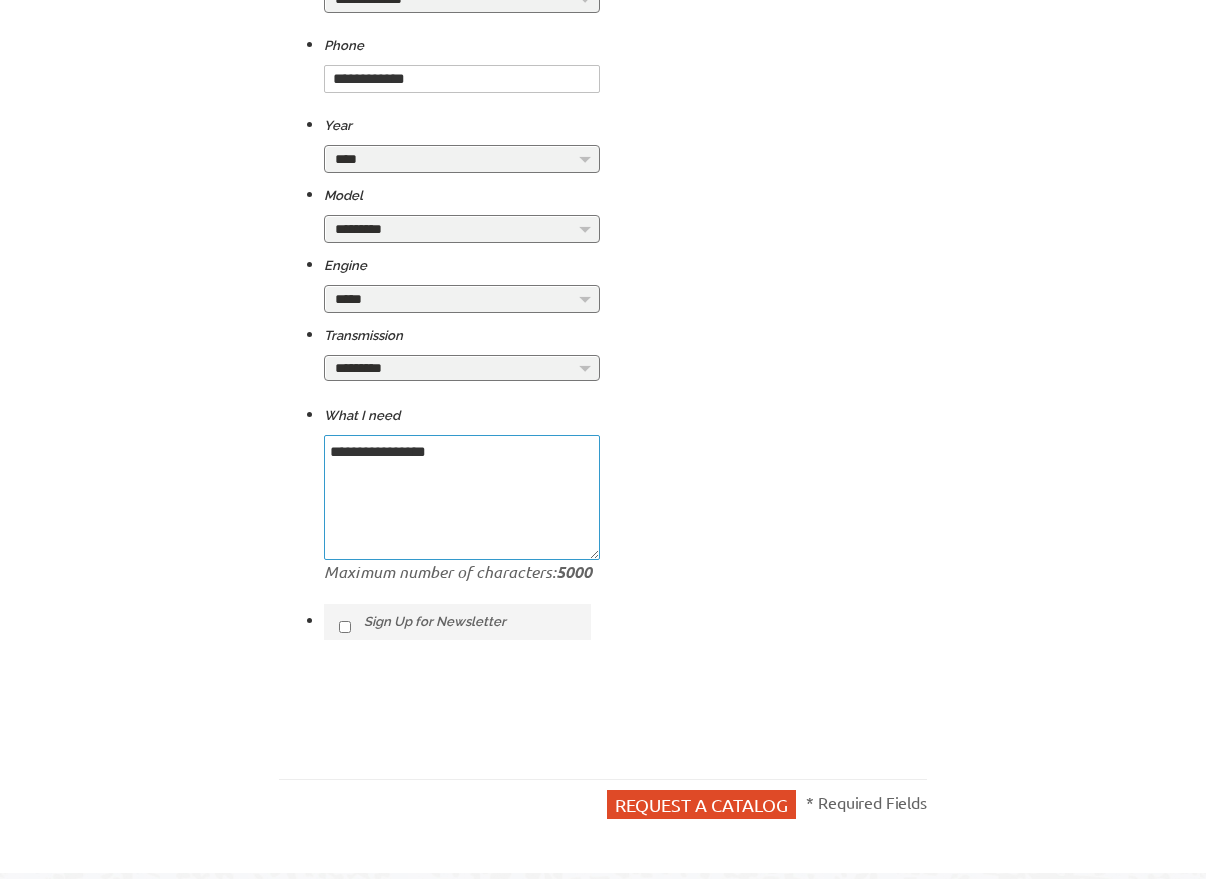 type on "**********" 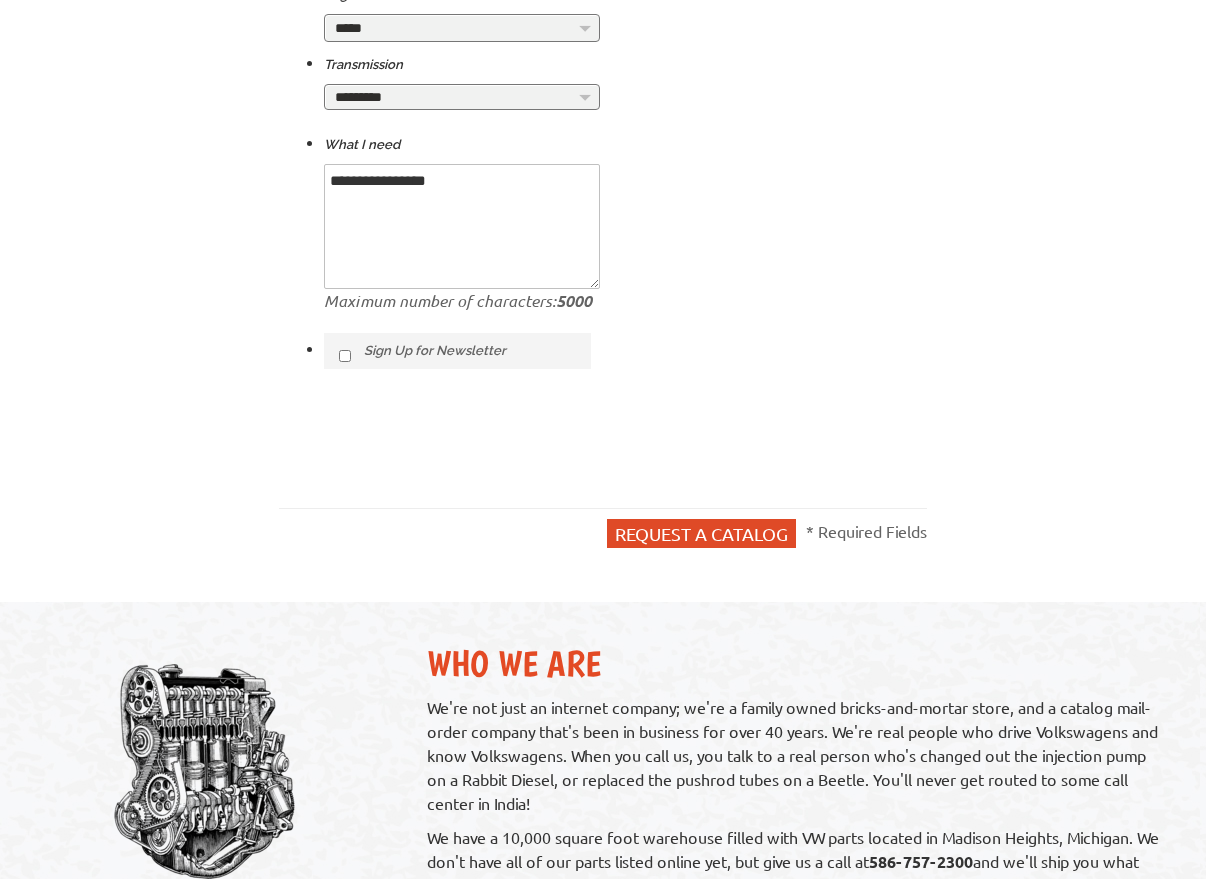 scroll, scrollTop: 1564, scrollLeft: 0, axis: vertical 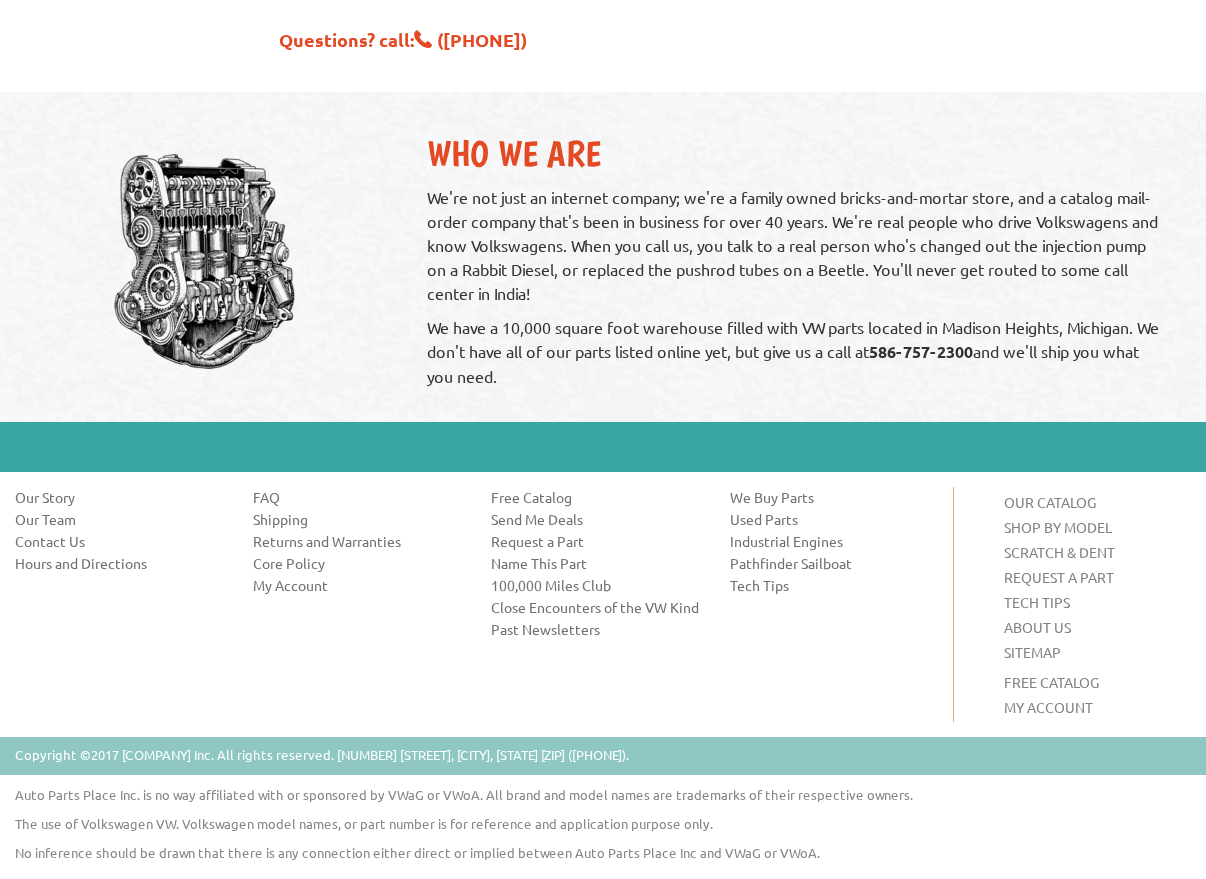 click on "OUR CATALOG" at bounding box center [1050, 502] 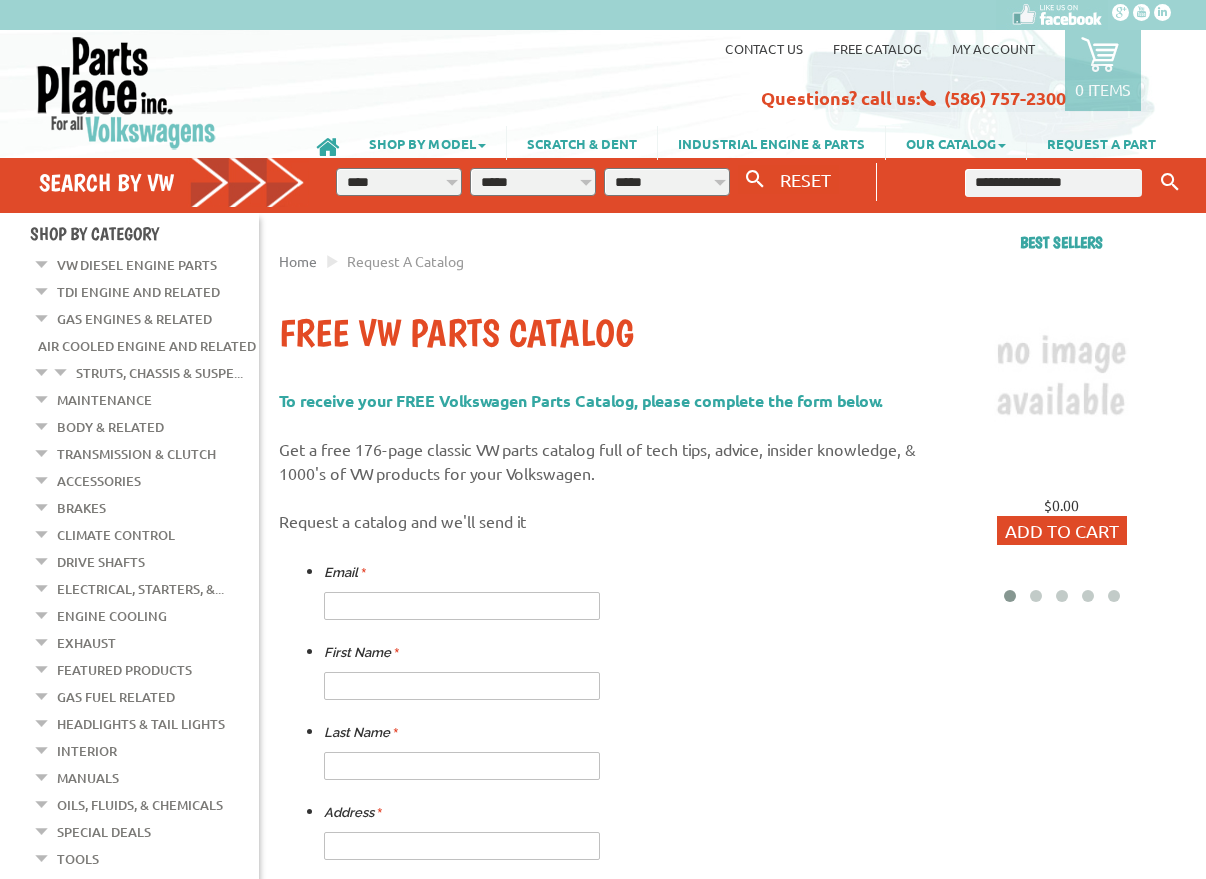 scroll, scrollTop: 0, scrollLeft: 0, axis: both 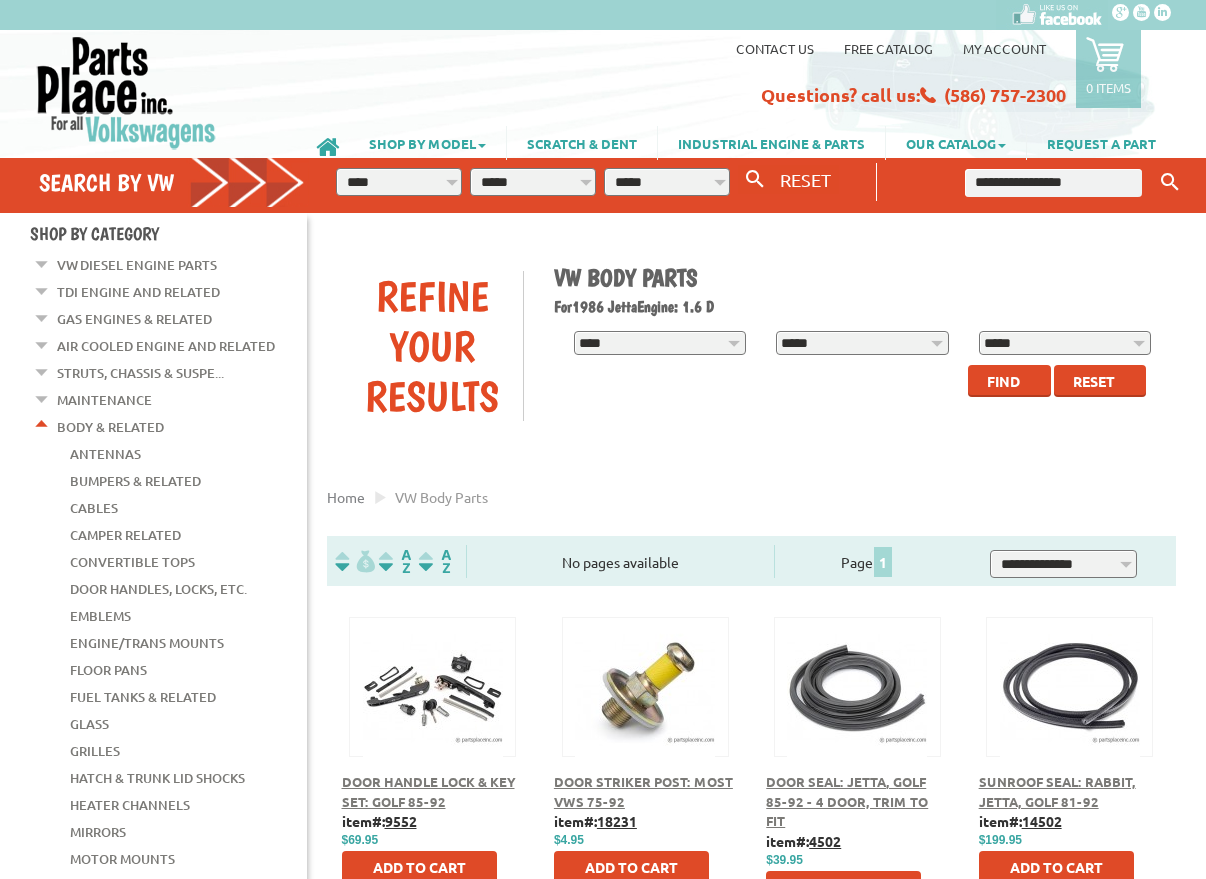 select on "*********" 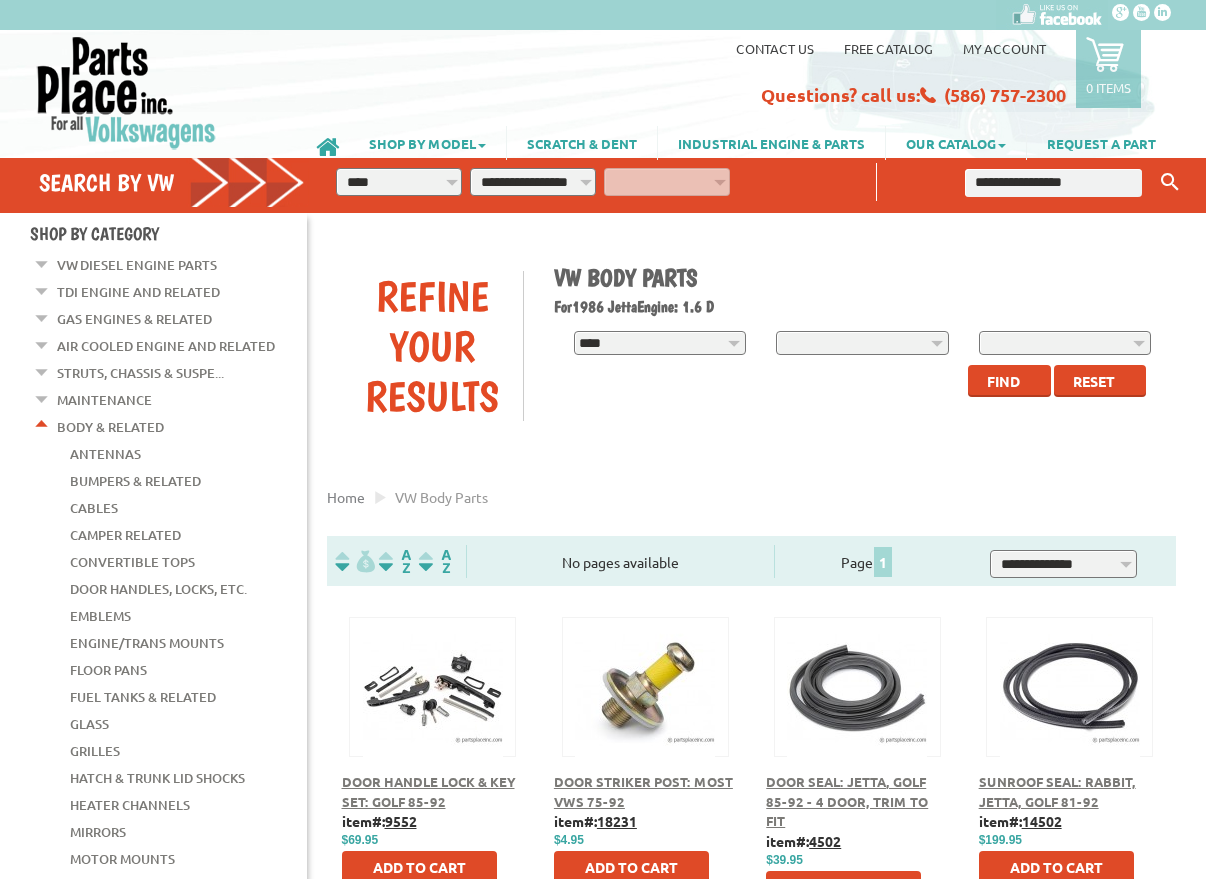 select on "*********" 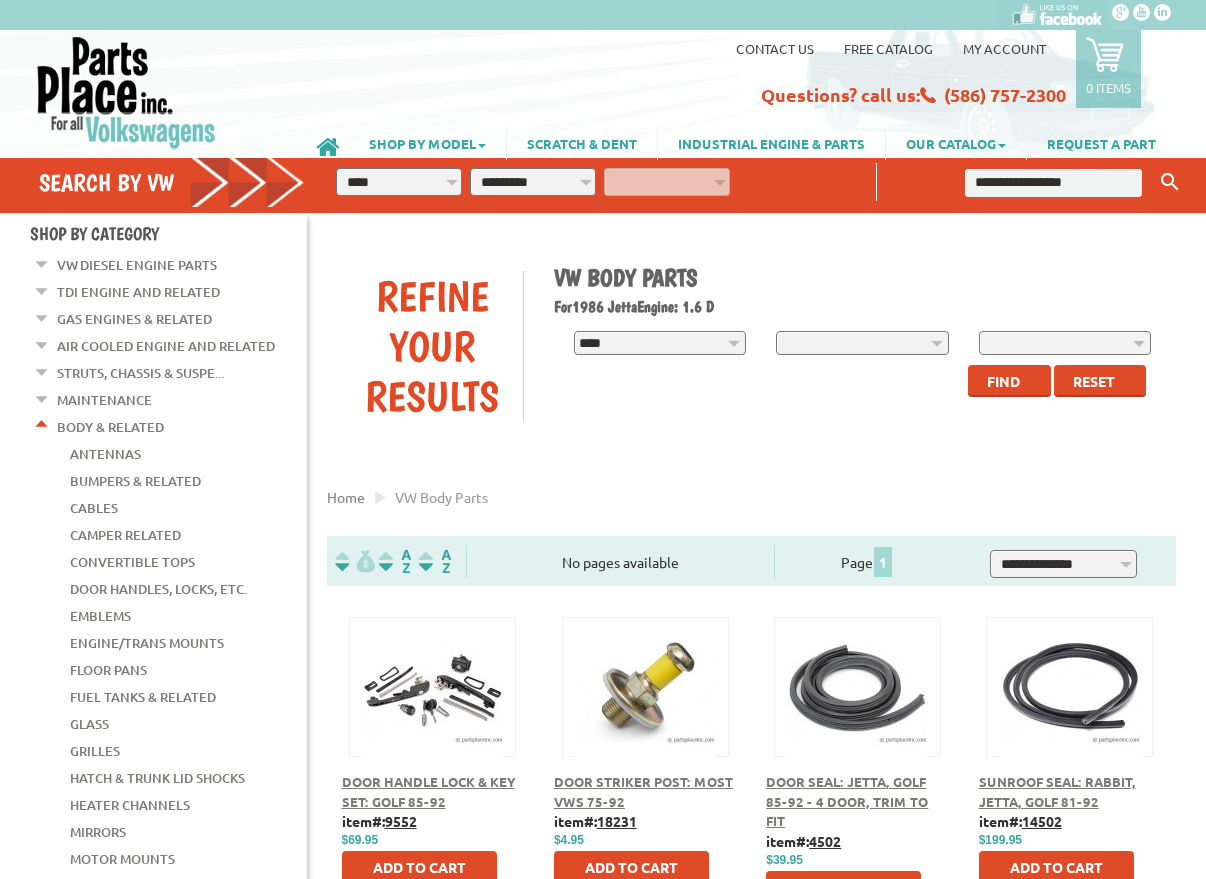select on "*********" 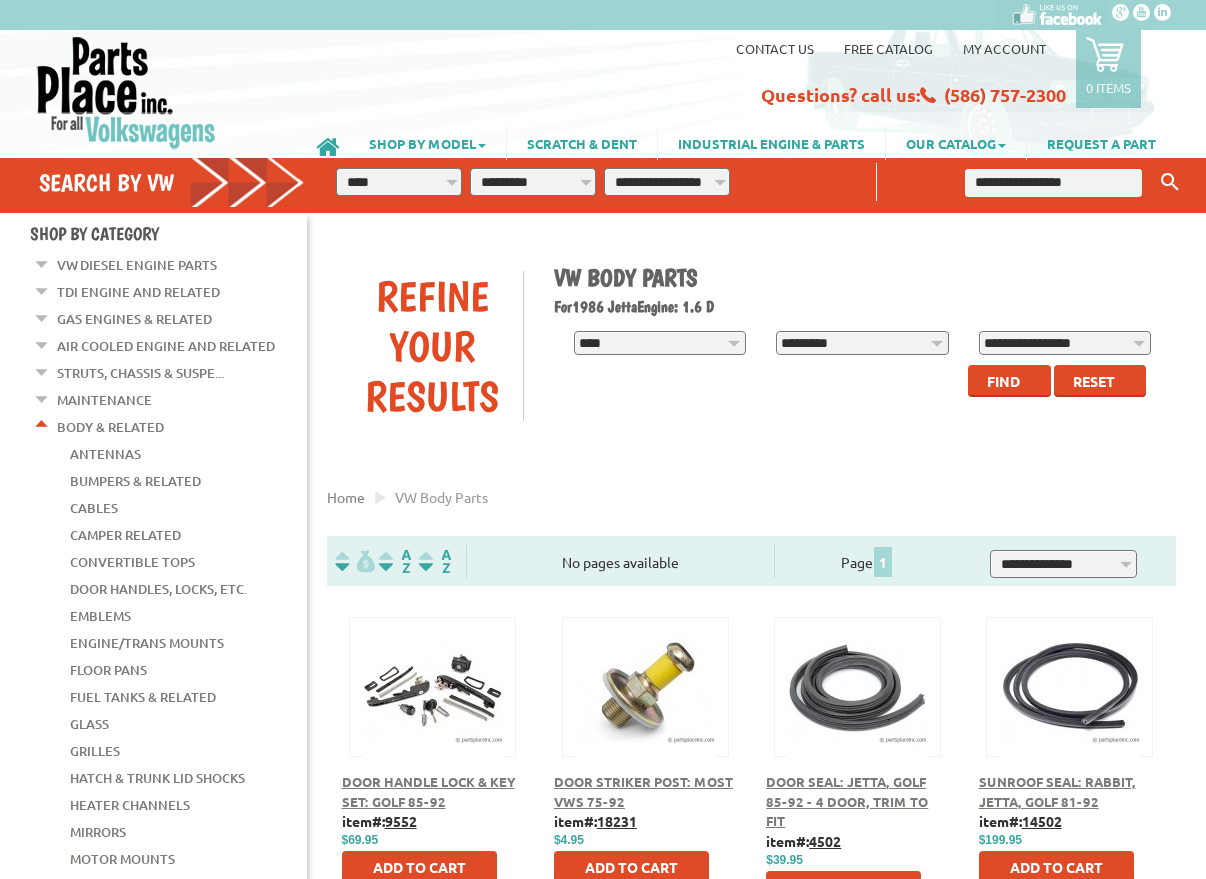 select on "*********" 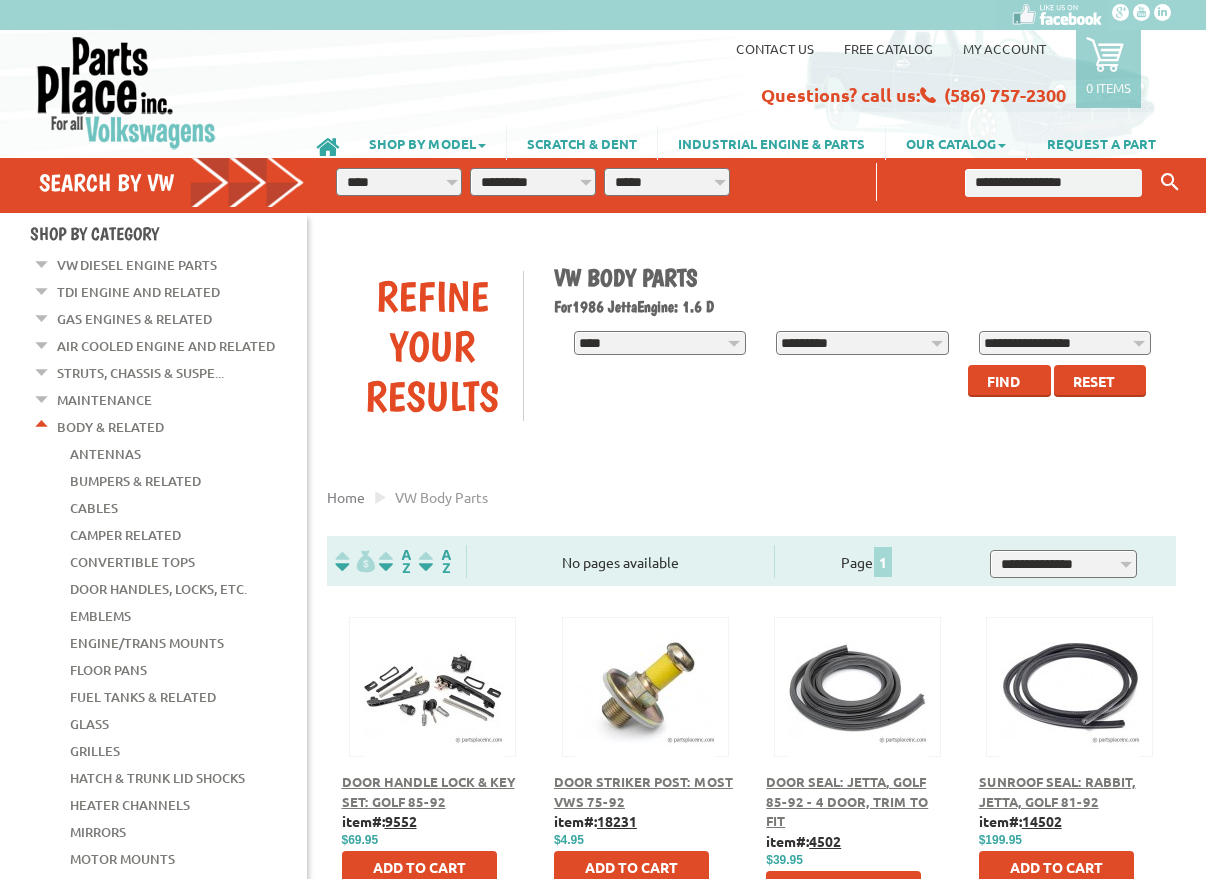 select on "*********" 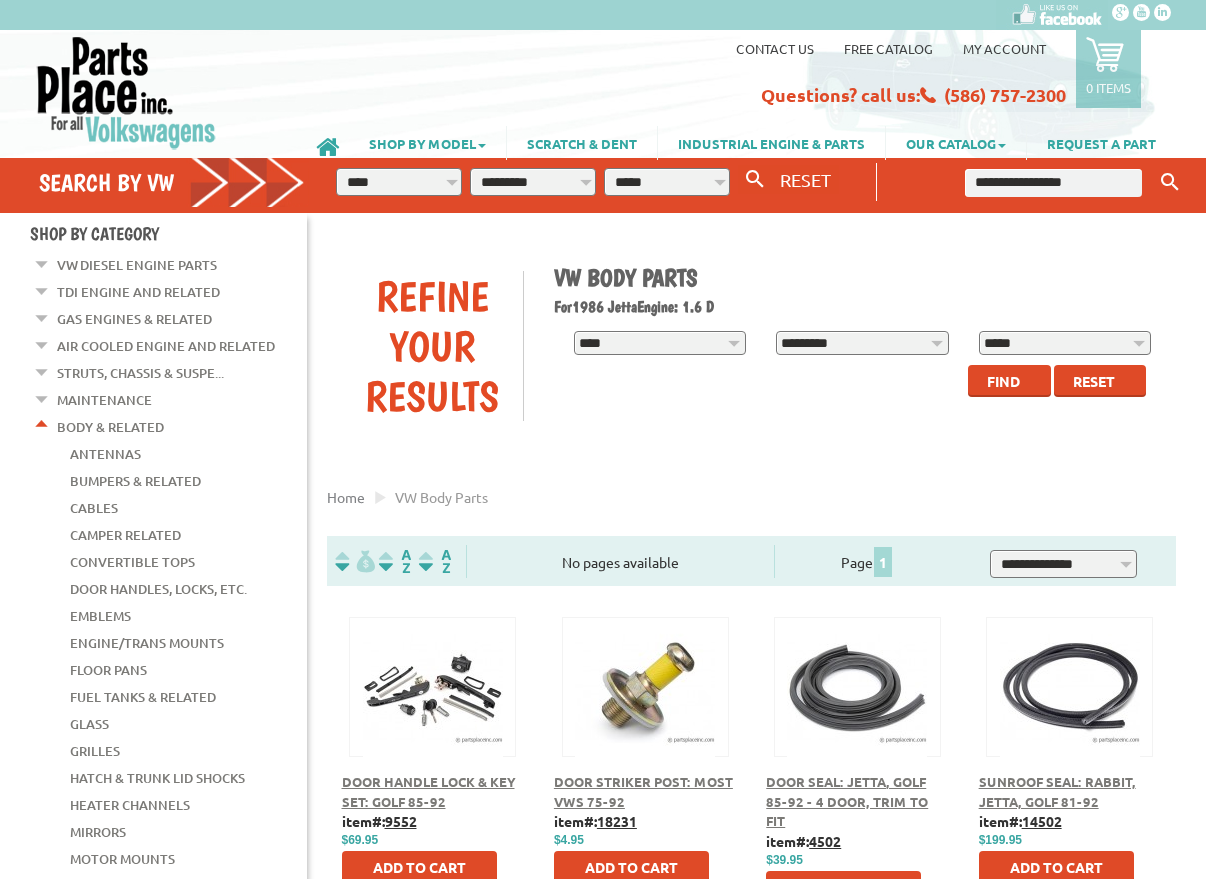 click at bounding box center (1053, 183) 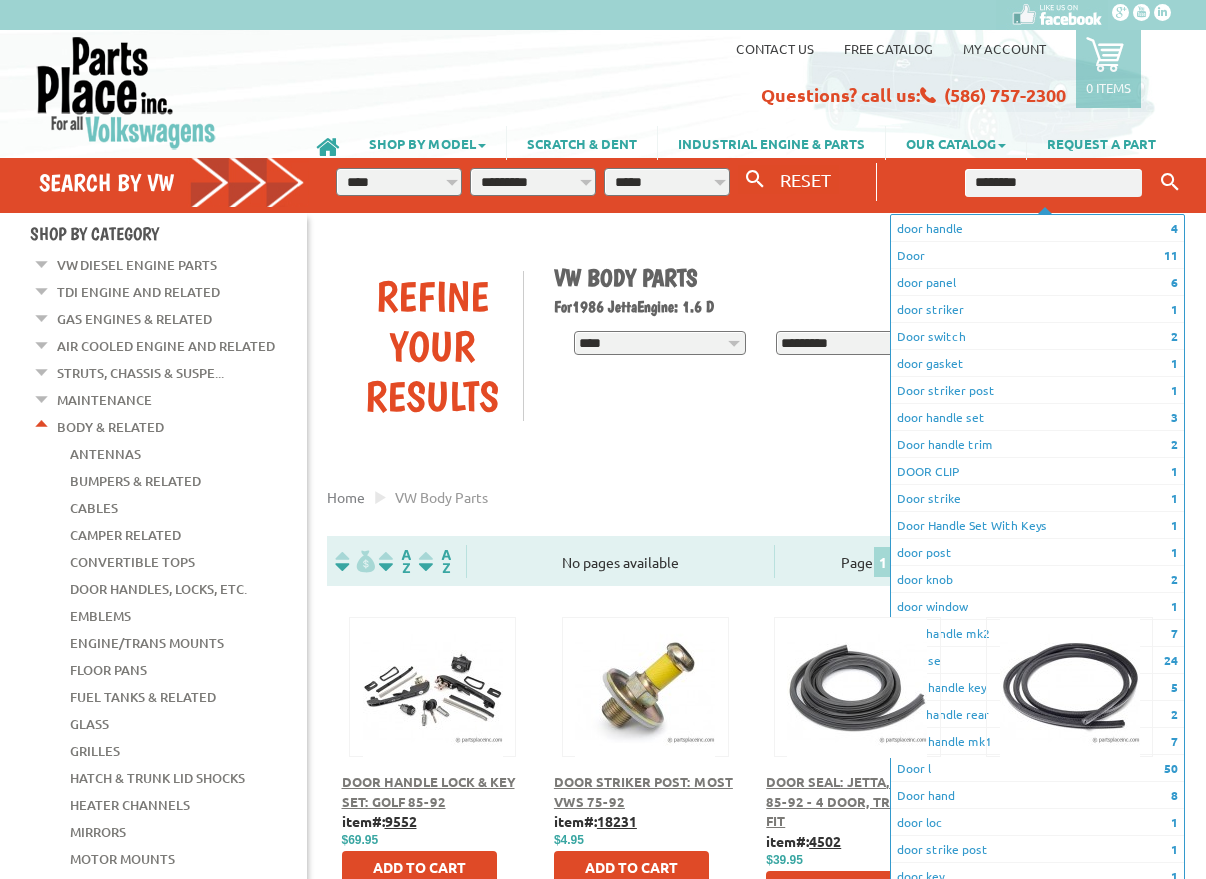 type on "*********" 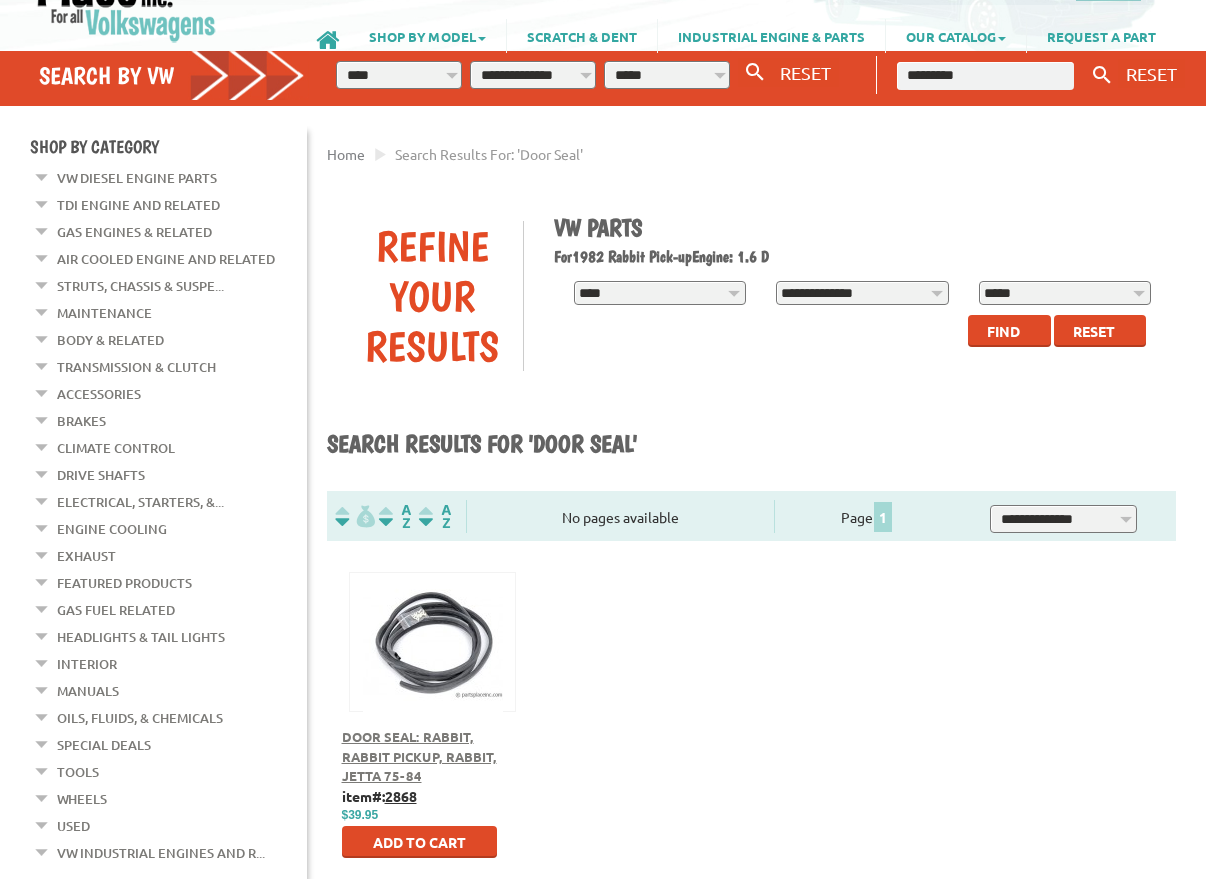 scroll, scrollTop: 163, scrollLeft: 0, axis: vertical 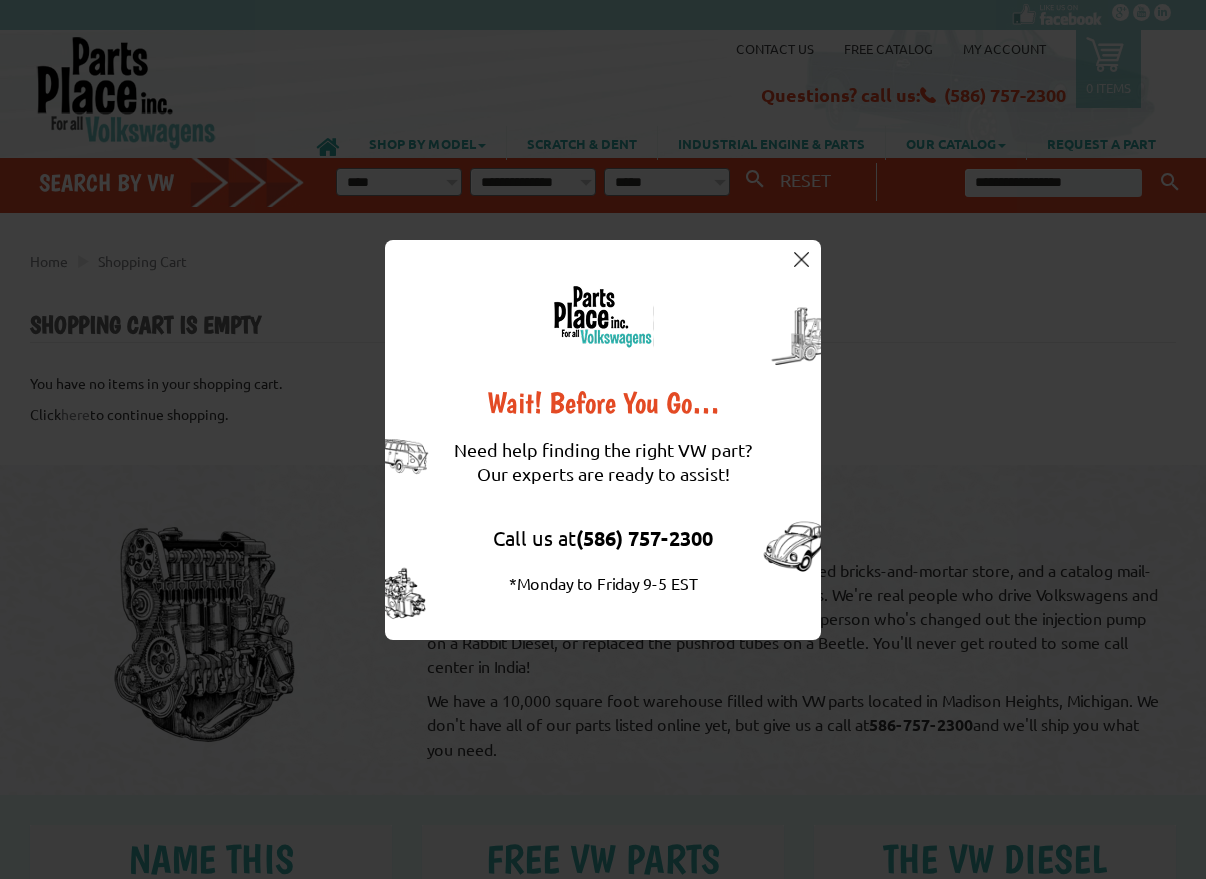 click at bounding box center [801, 259] 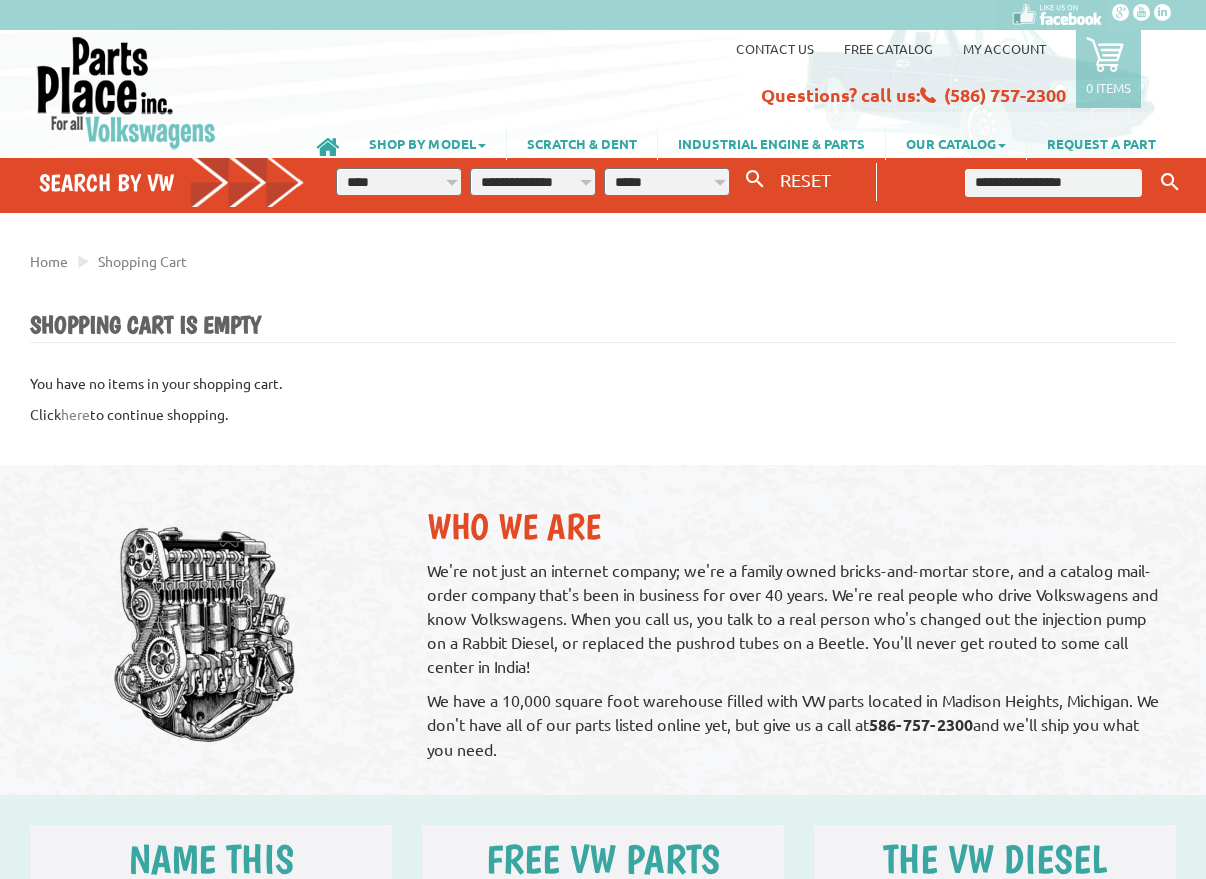 select on "*********" 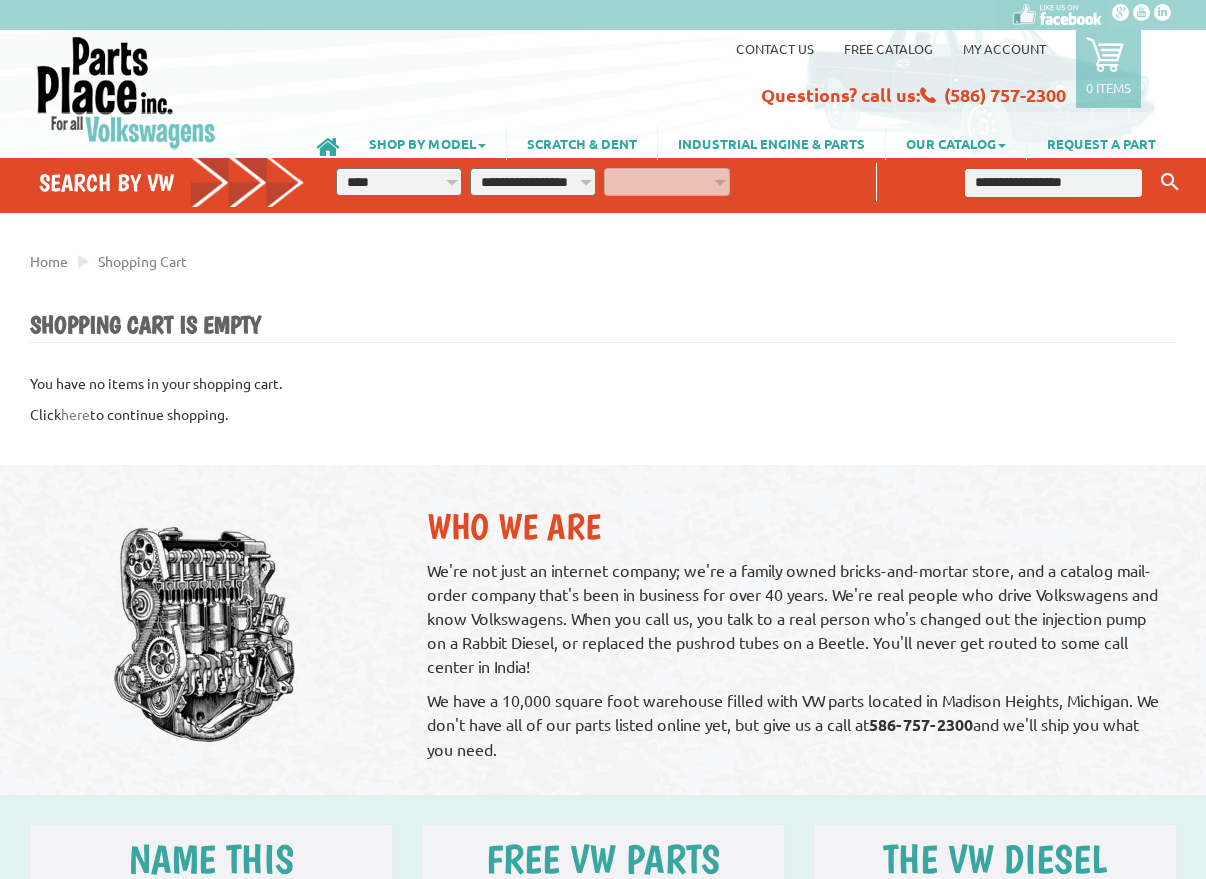 select on "*********" 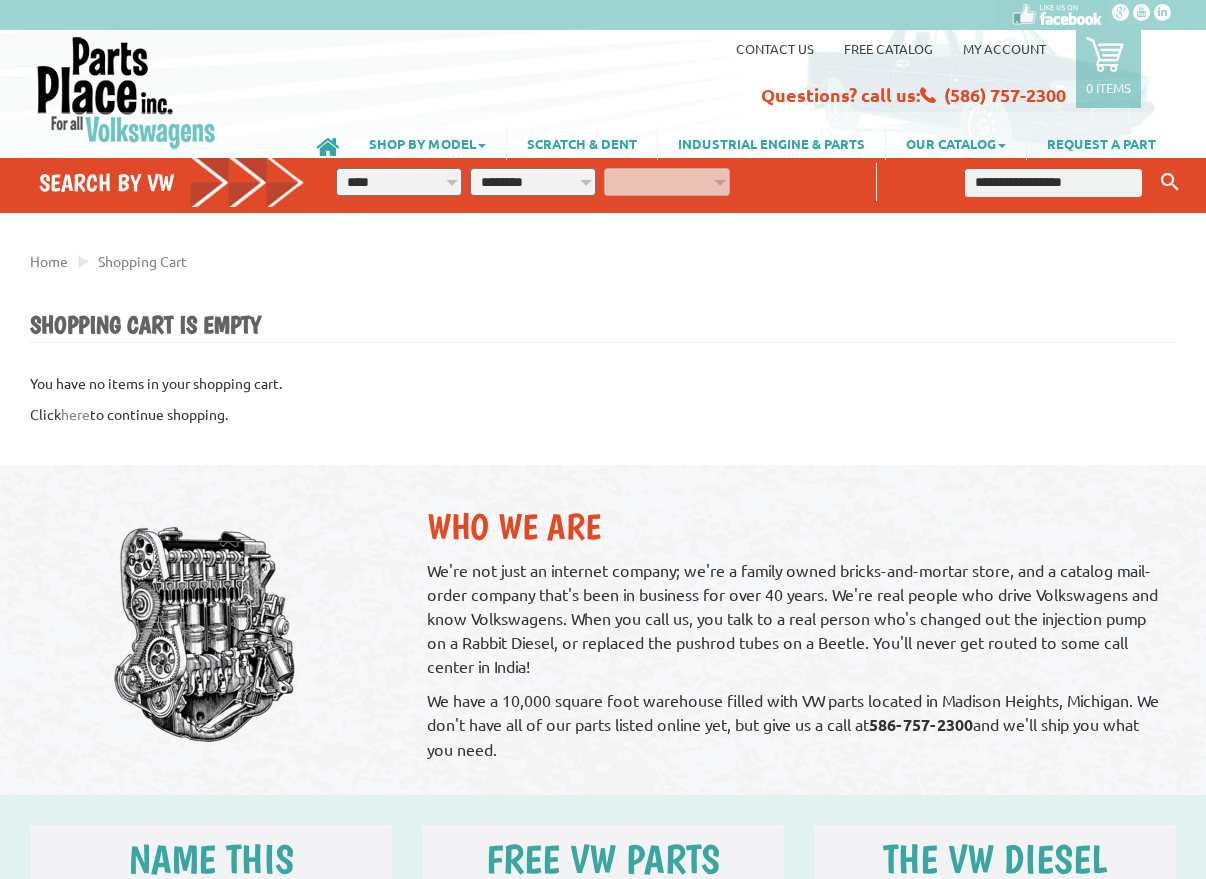 select on "*********" 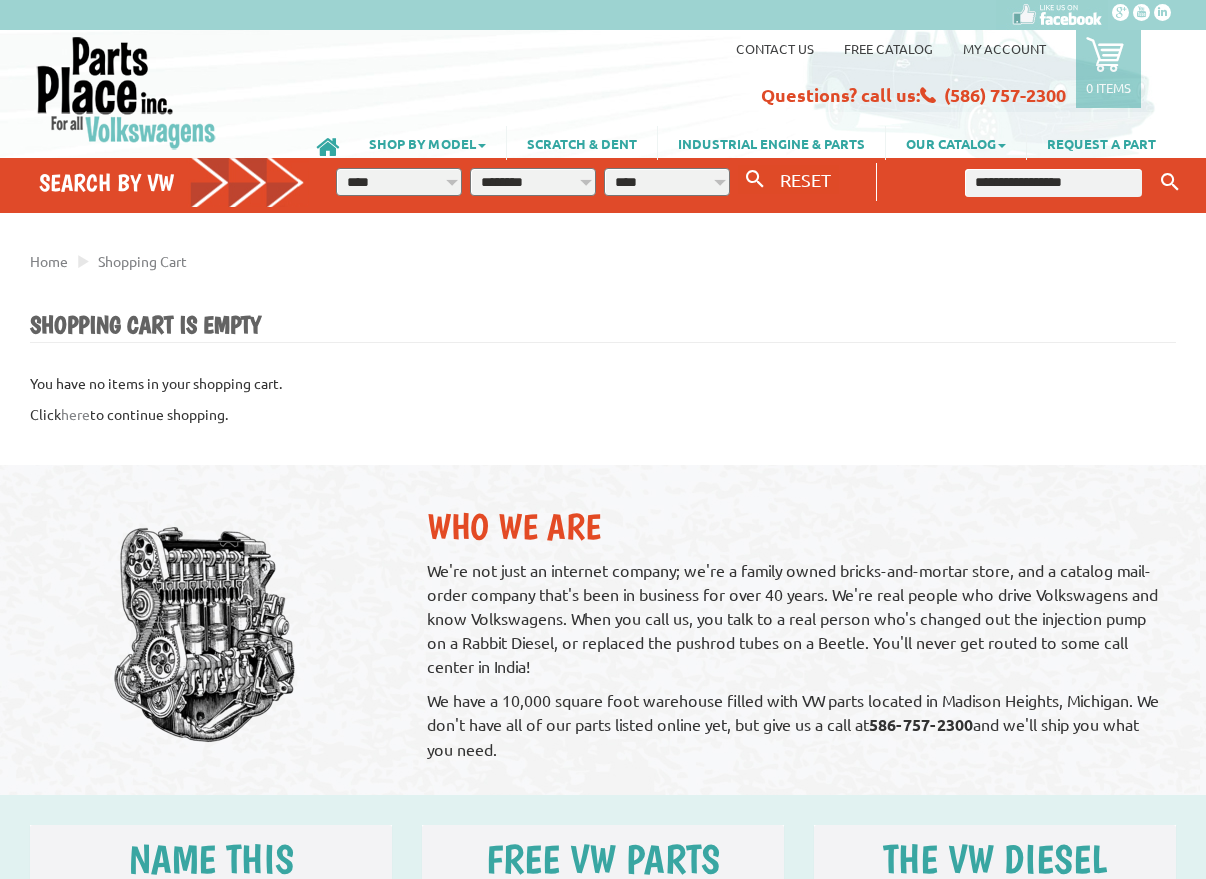 click at bounding box center (1053, 183) 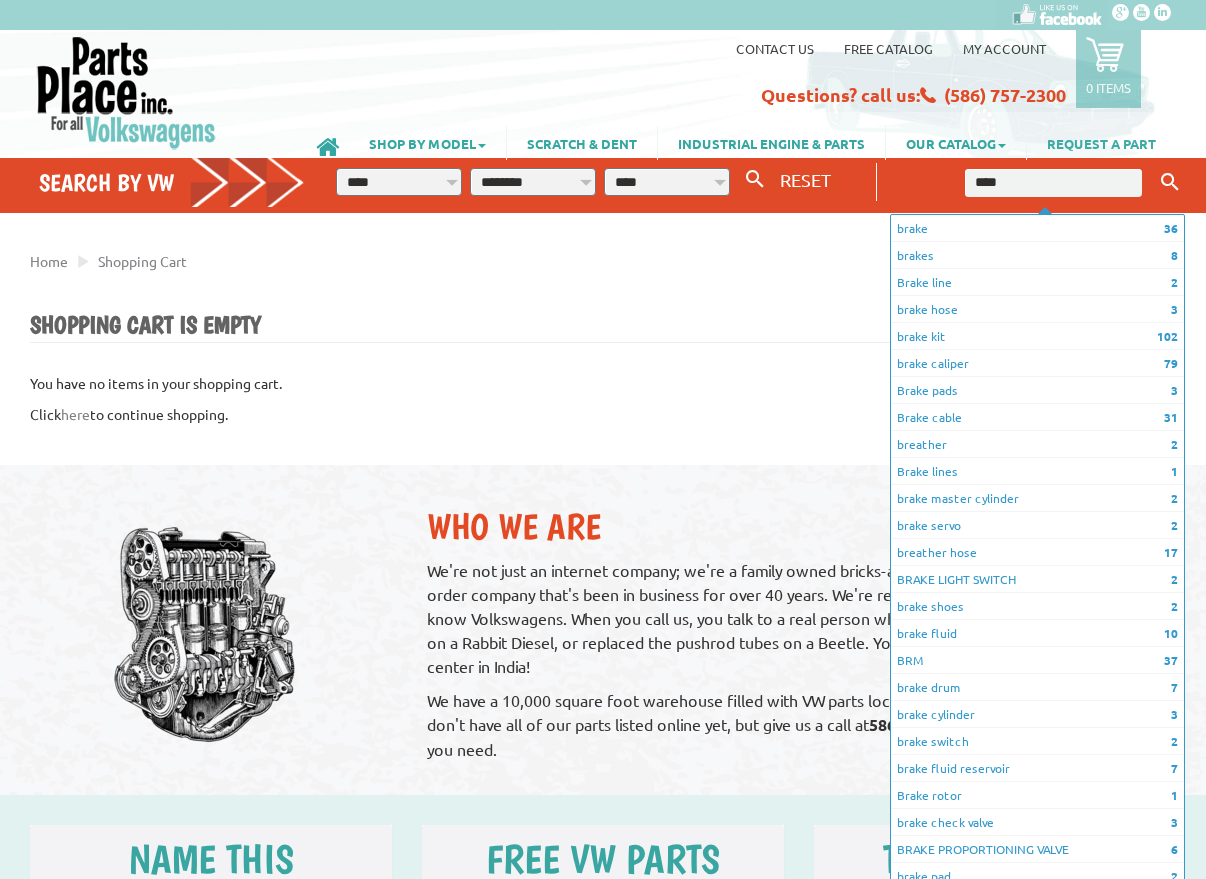type on "*****" 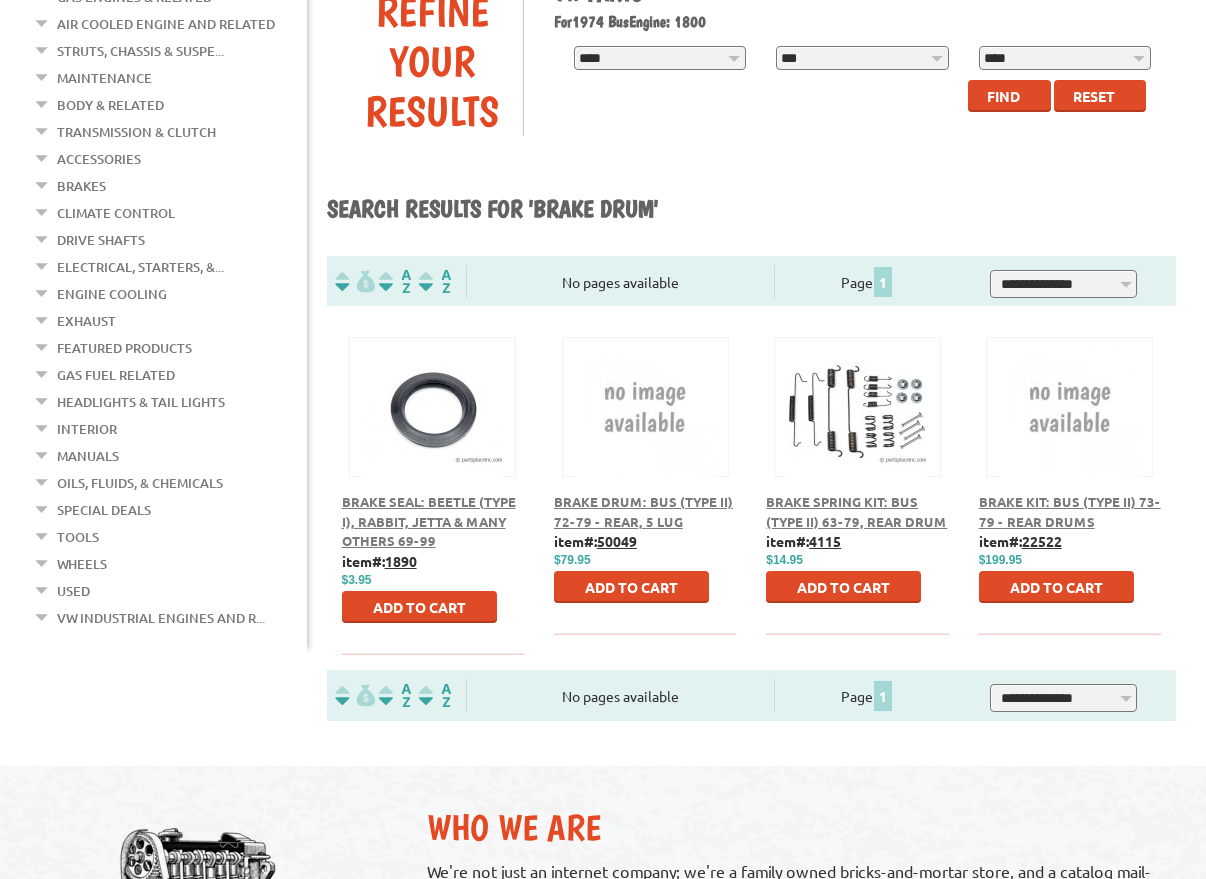 scroll, scrollTop: 561, scrollLeft: 0, axis: vertical 